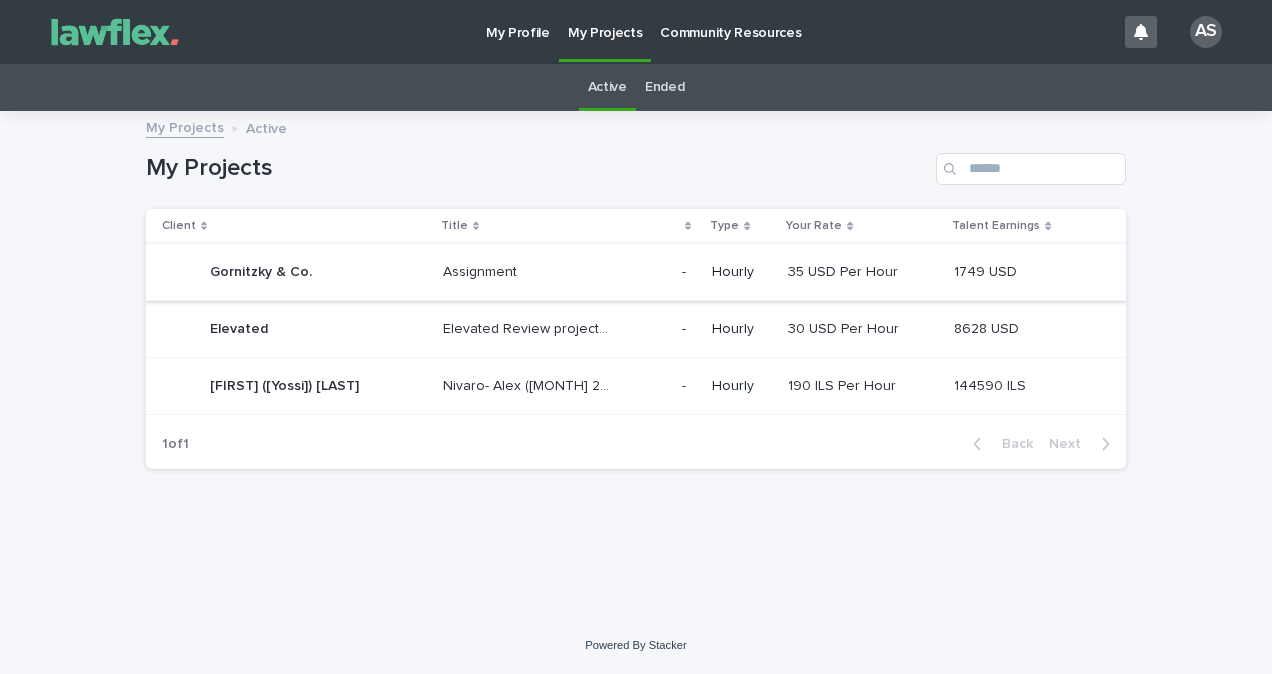 scroll, scrollTop: 0, scrollLeft: 0, axis: both 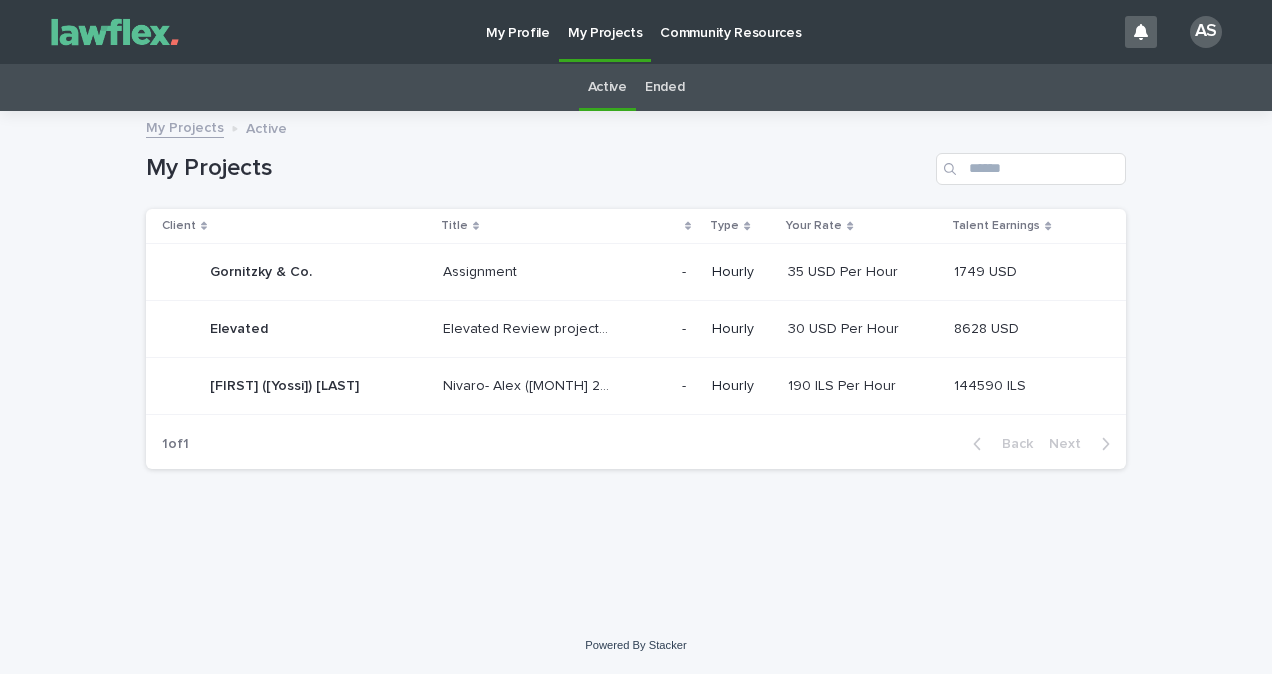 click on "Nivaro- Alex ([MONTH] 2024)" at bounding box center (554, 386) 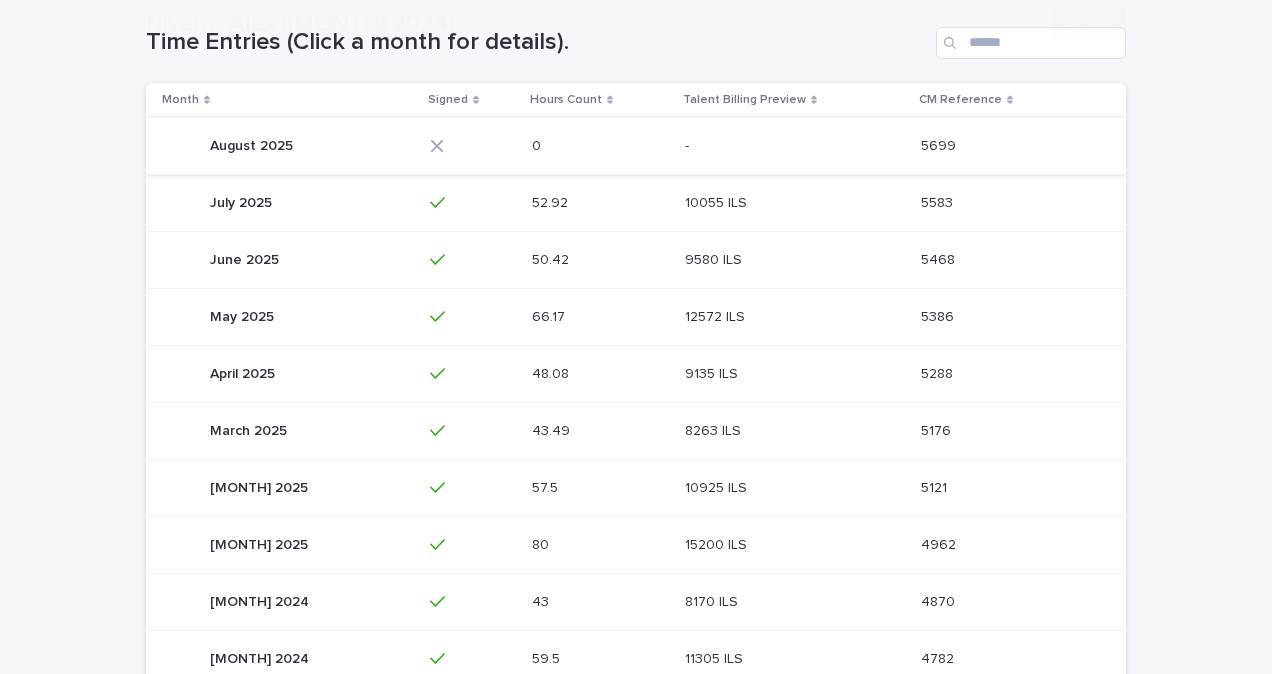 scroll, scrollTop: 400, scrollLeft: 0, axis: vertical 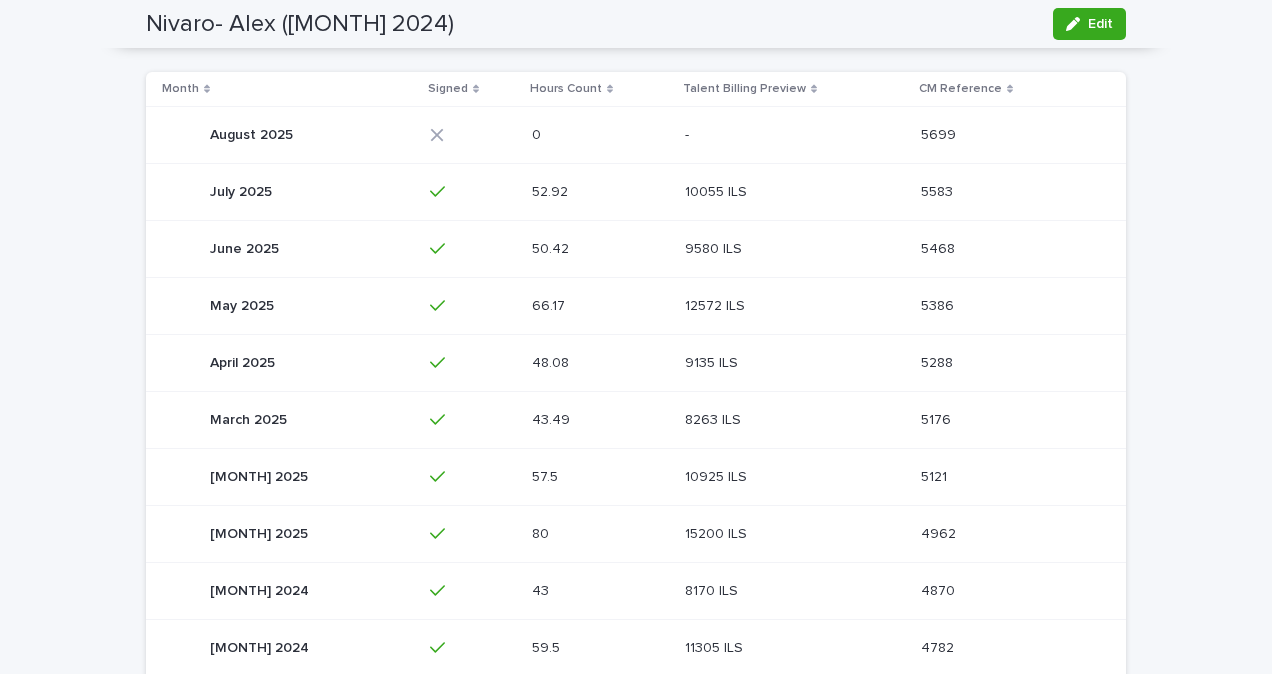 click on "- -" at bounding box center (795, 135) 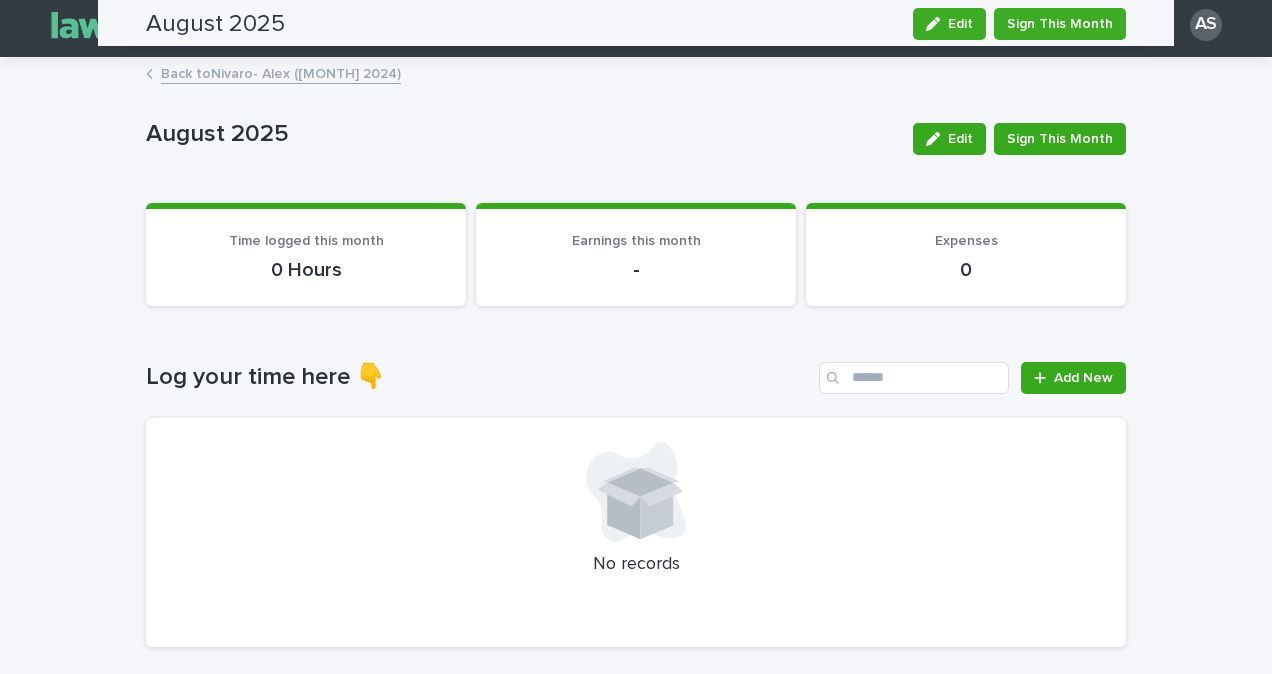scroll, scrollTop: 0, scrollLeft: 0, axis: both 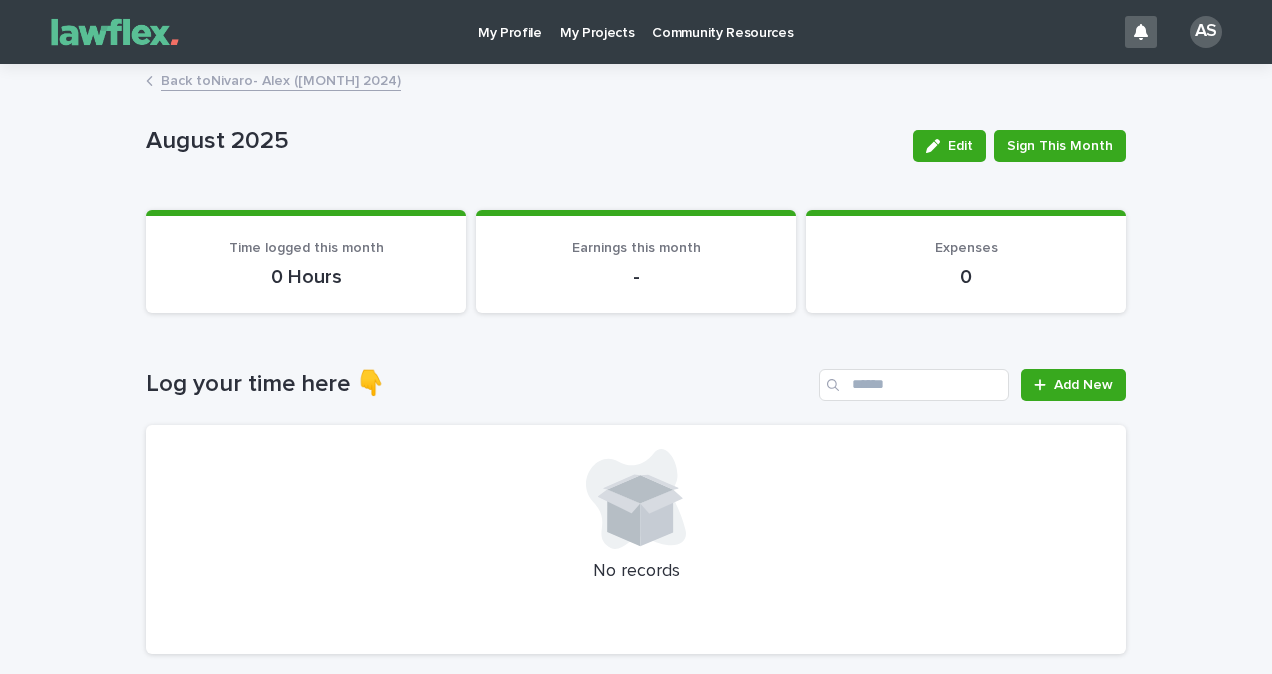 click on "Log your time here 👇" at bounding box center (478, 384) 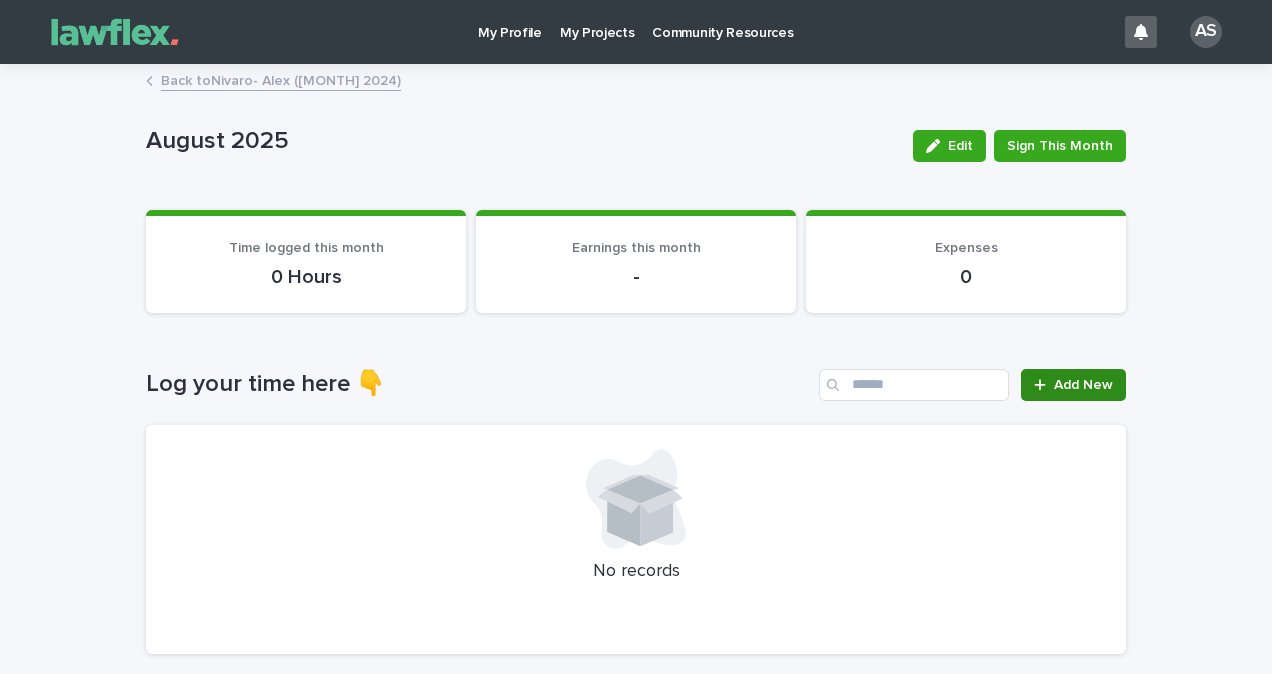 click on "Add New" at bounding box center [1073, 385] 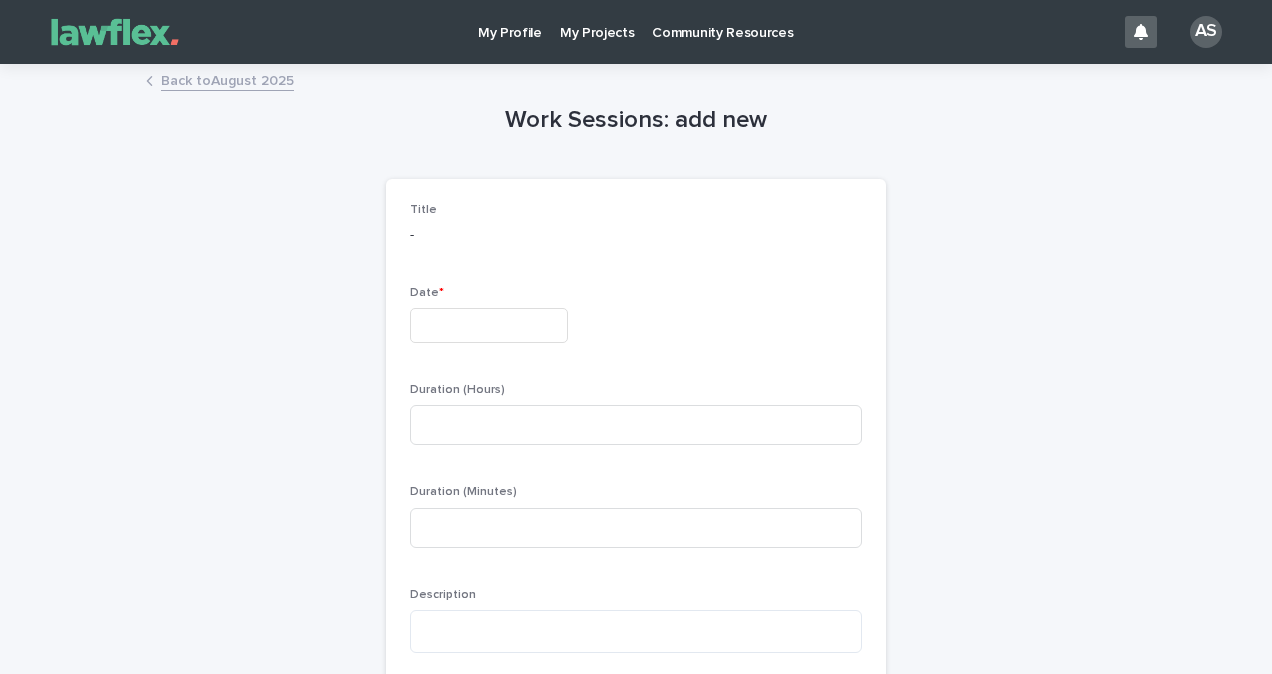 click at bounding box center (489, 325) 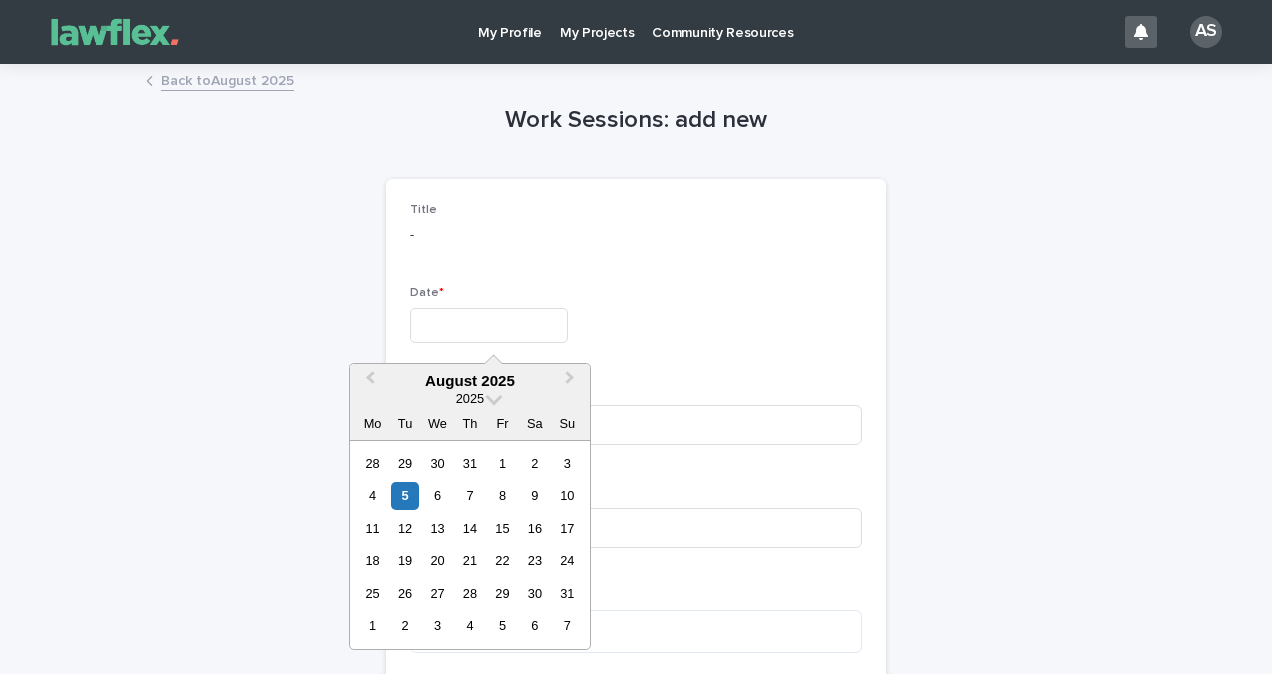 click on "28 29 30 31 1 2 3" at bounding box center [469, 463] 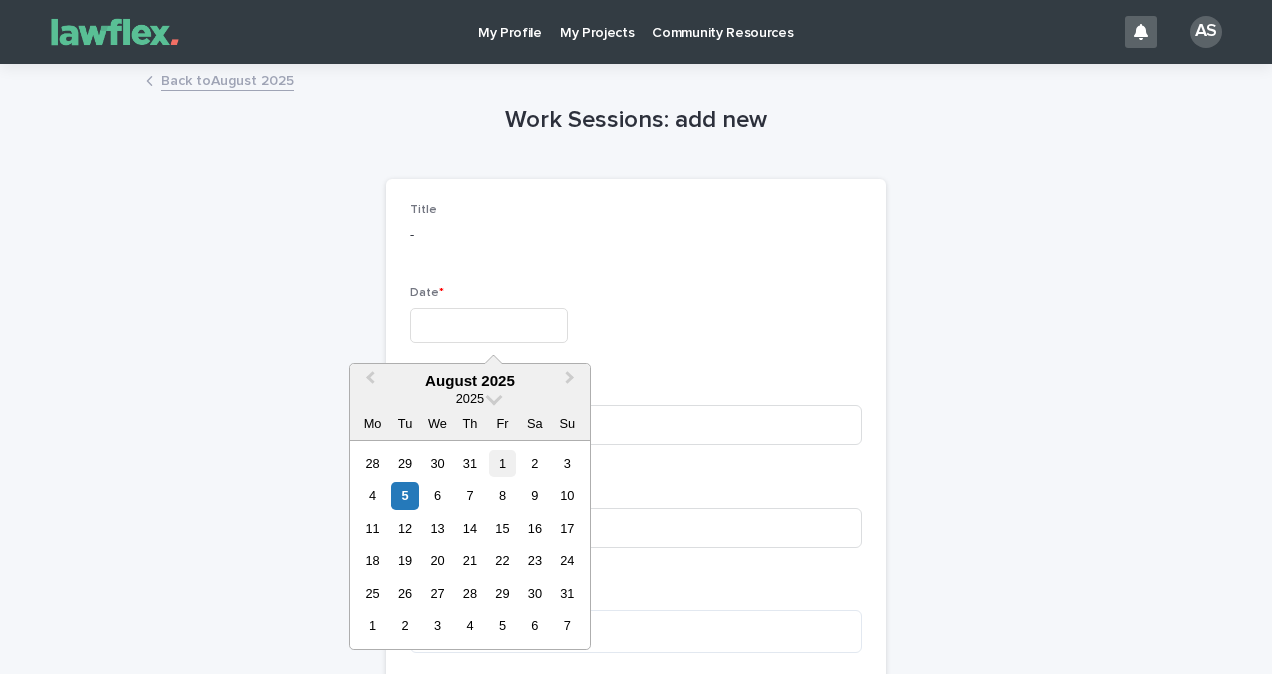 click on "1" at bounding box center [502, 463] 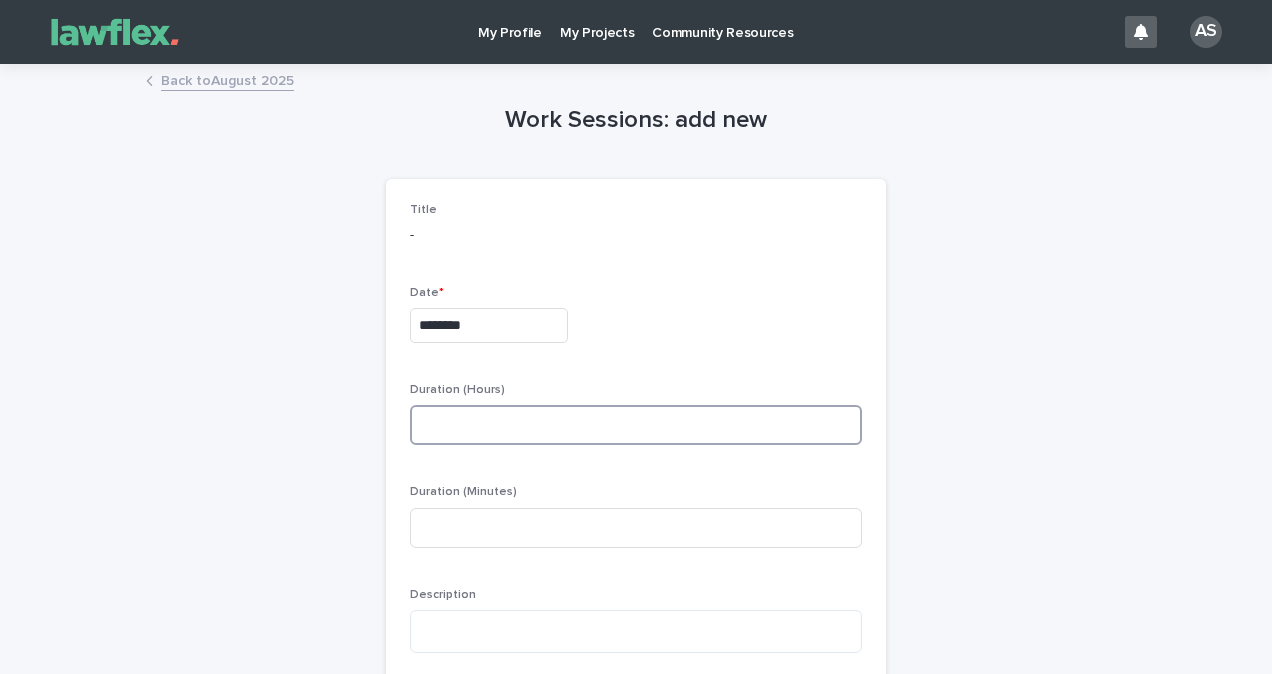 click at bounding box center (636, 425) 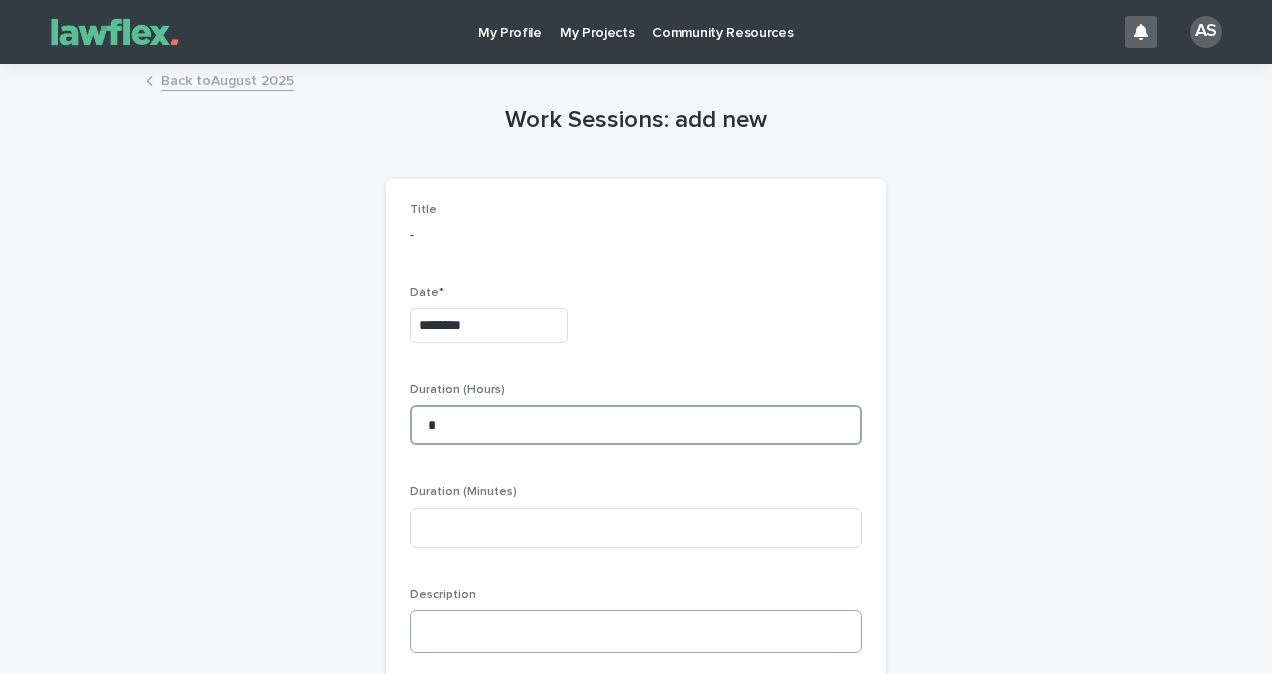 type on "*" 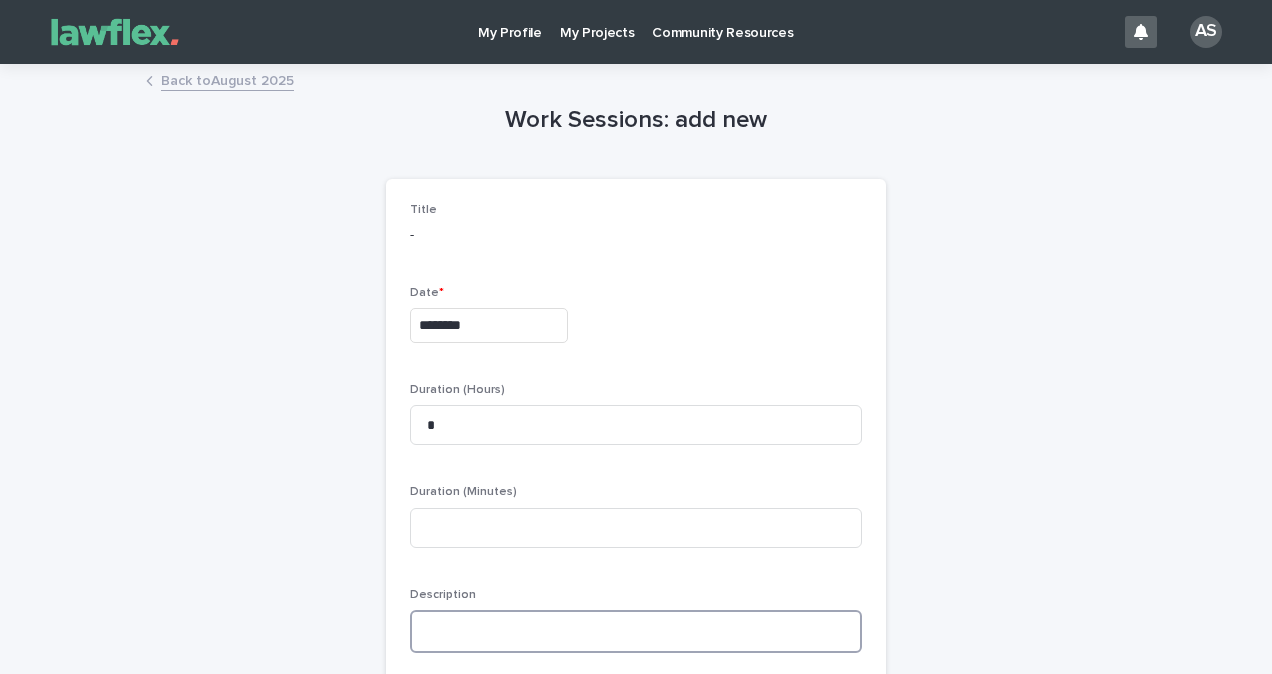 click at bounding box center (636, 631) 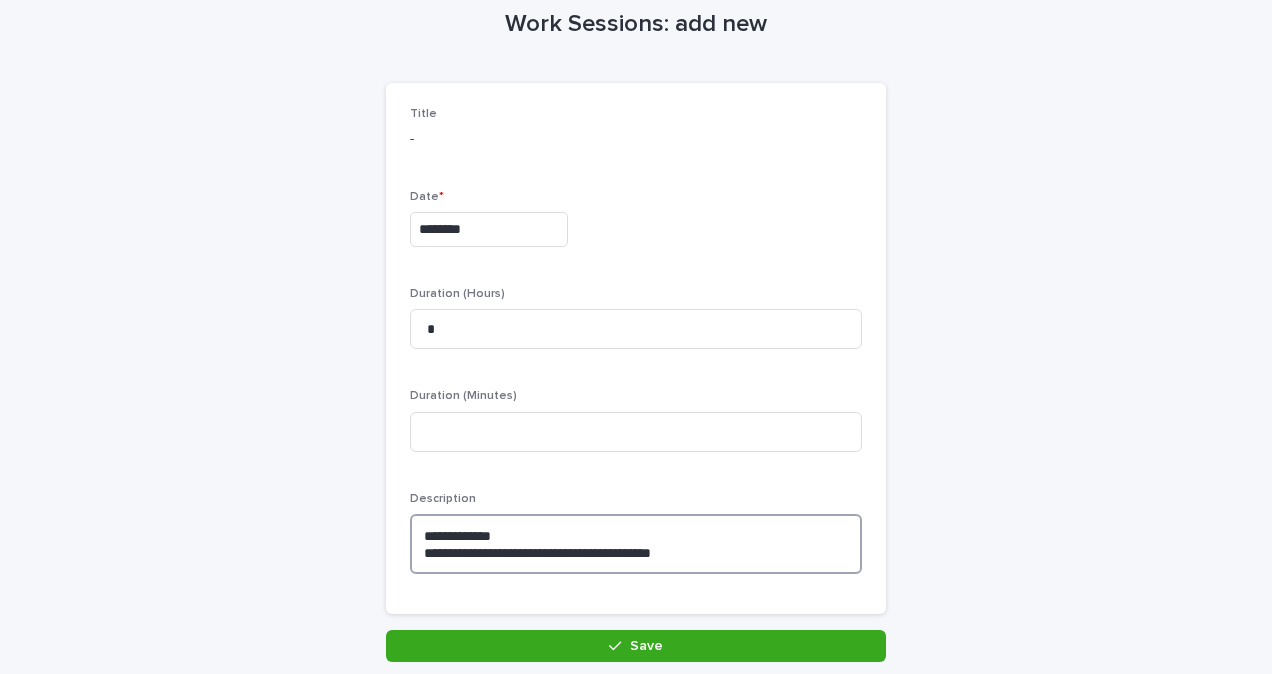 scroll, scrollTop: 100, scrollLeft: 0, axis: vertical 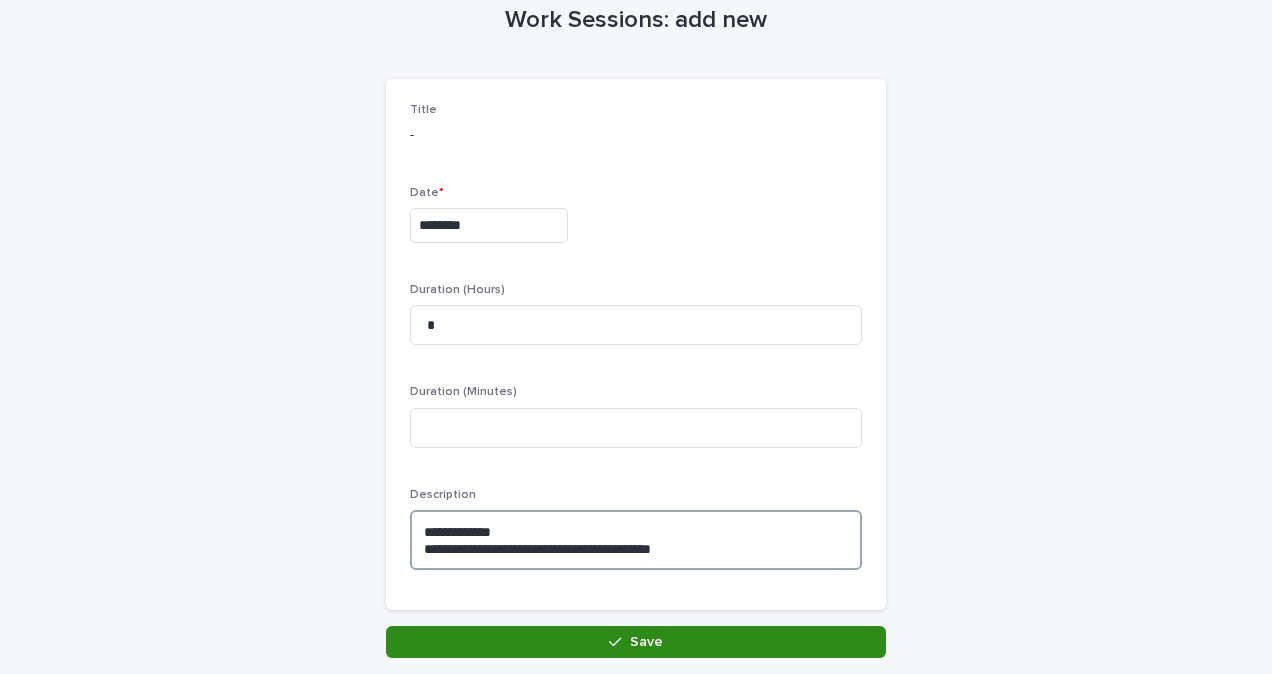 type on "**********" 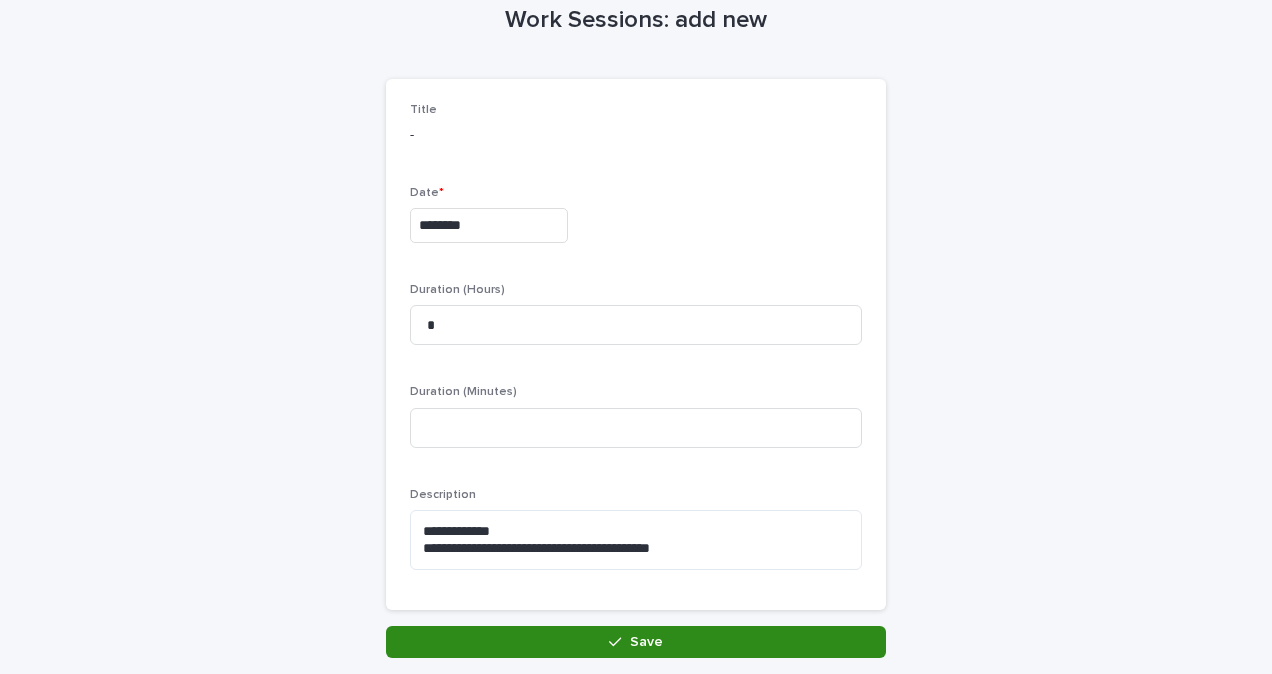 click on "Save" at bounding box center (636, 642) 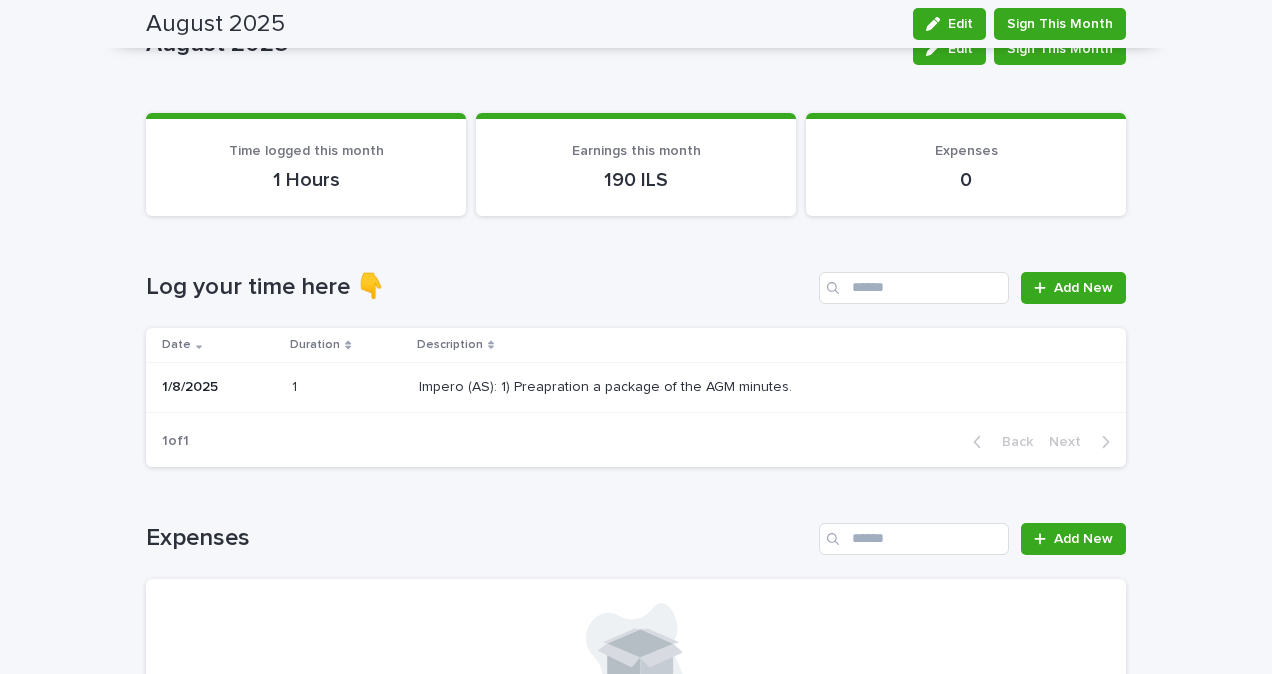 scroll, scrollTop: 57, scrollLeft: 0, axis: vertical 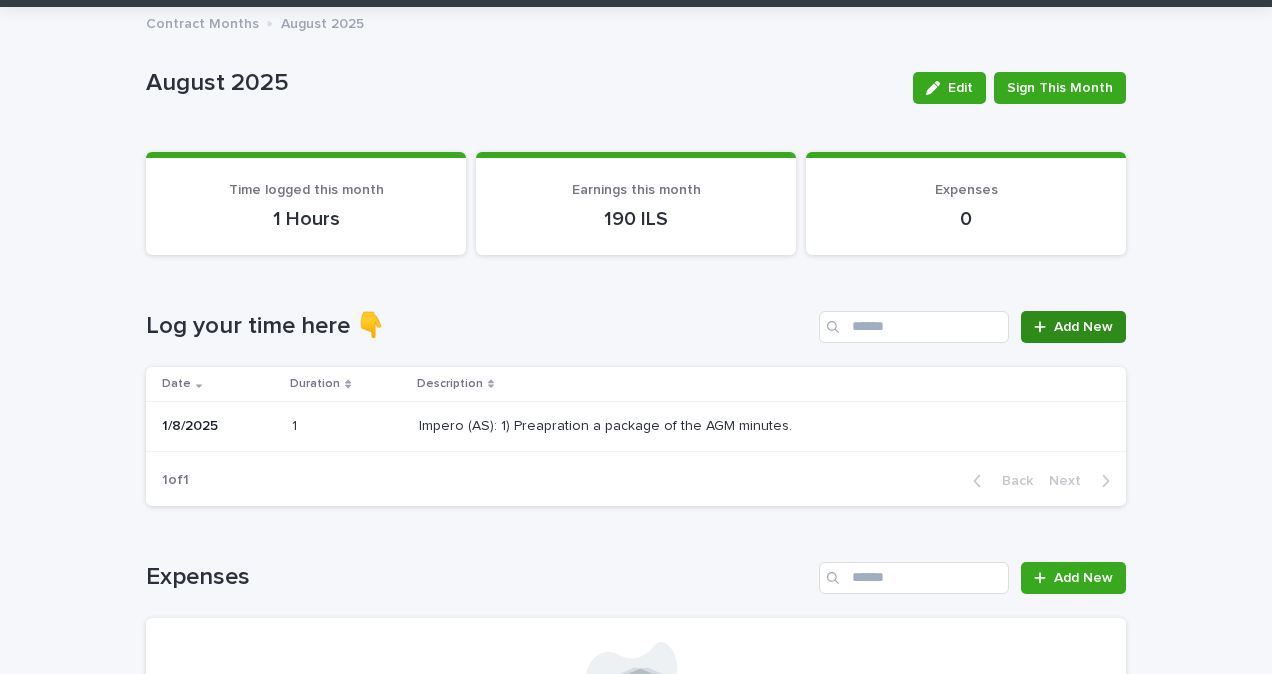 click on "Add New" at bounding box center [1083, 327] 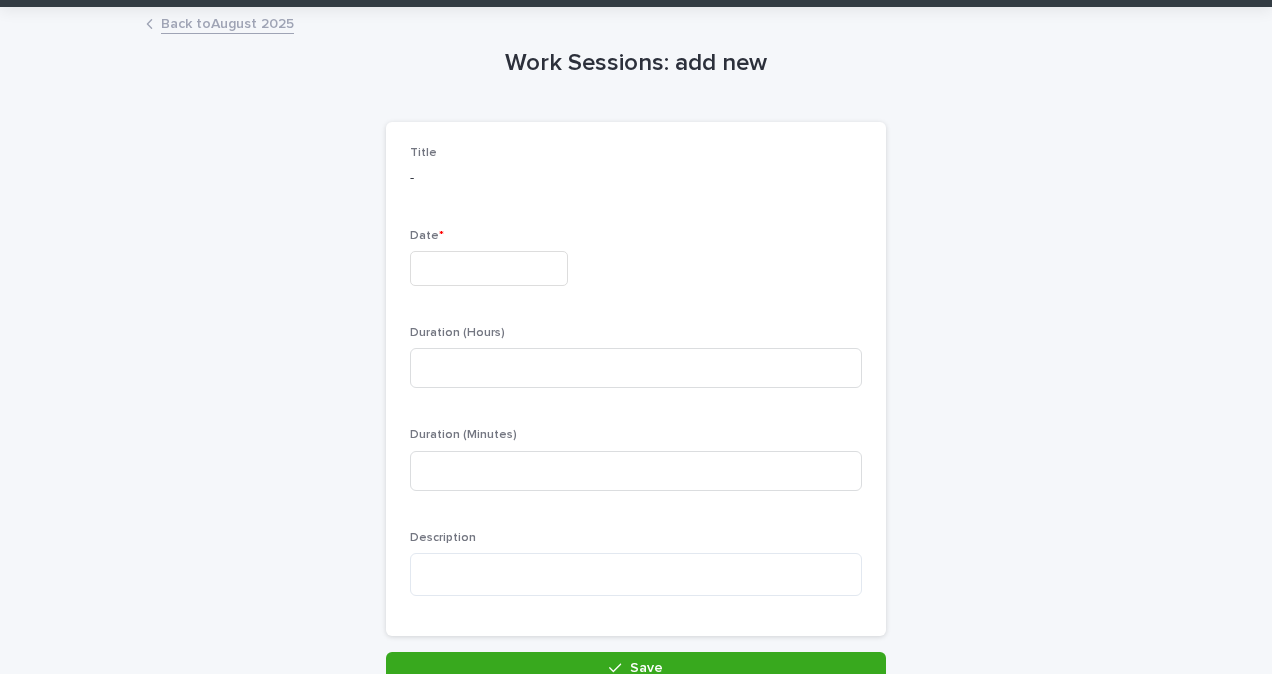 click at bounding box center (489, 268) 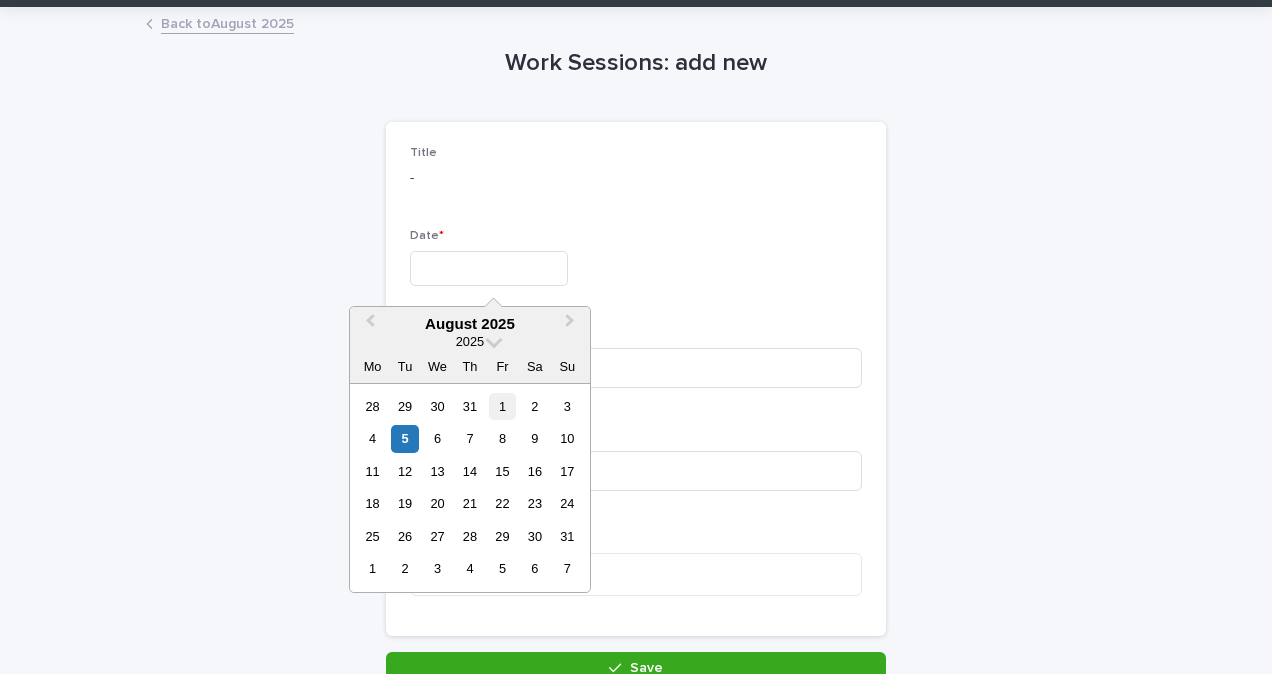 click on "1" at bounding box center (502, 406) 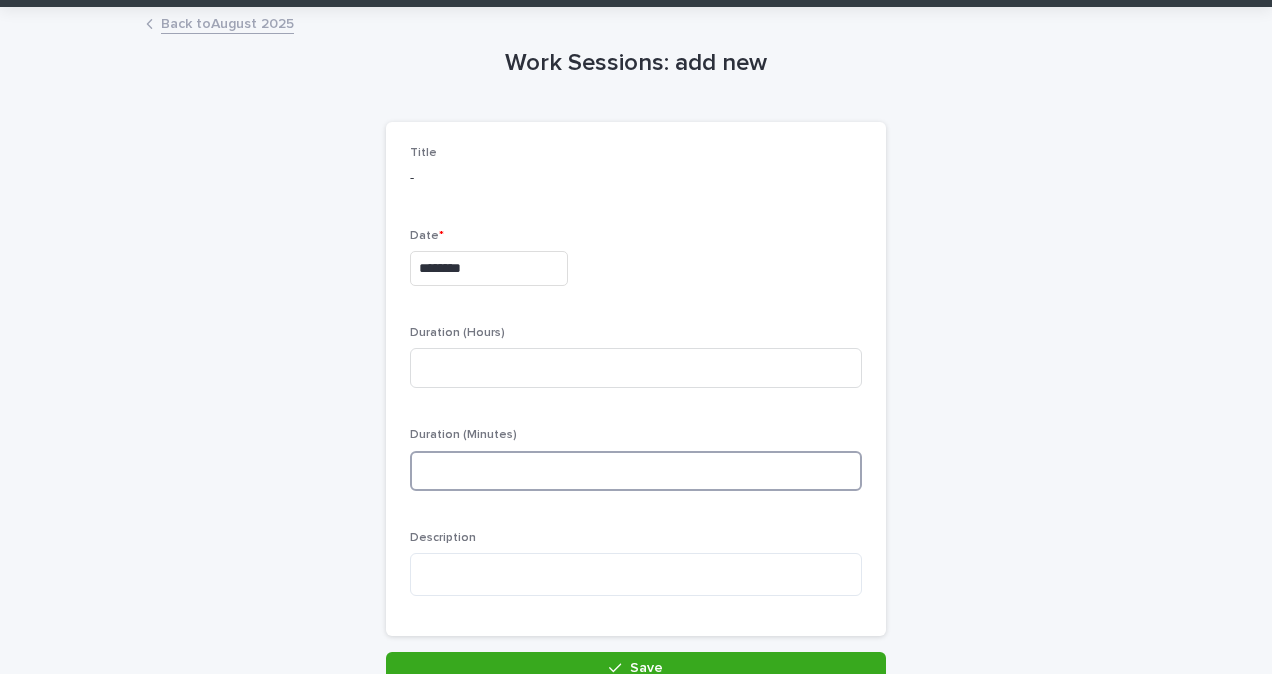 click at bounding box center (636, 471) 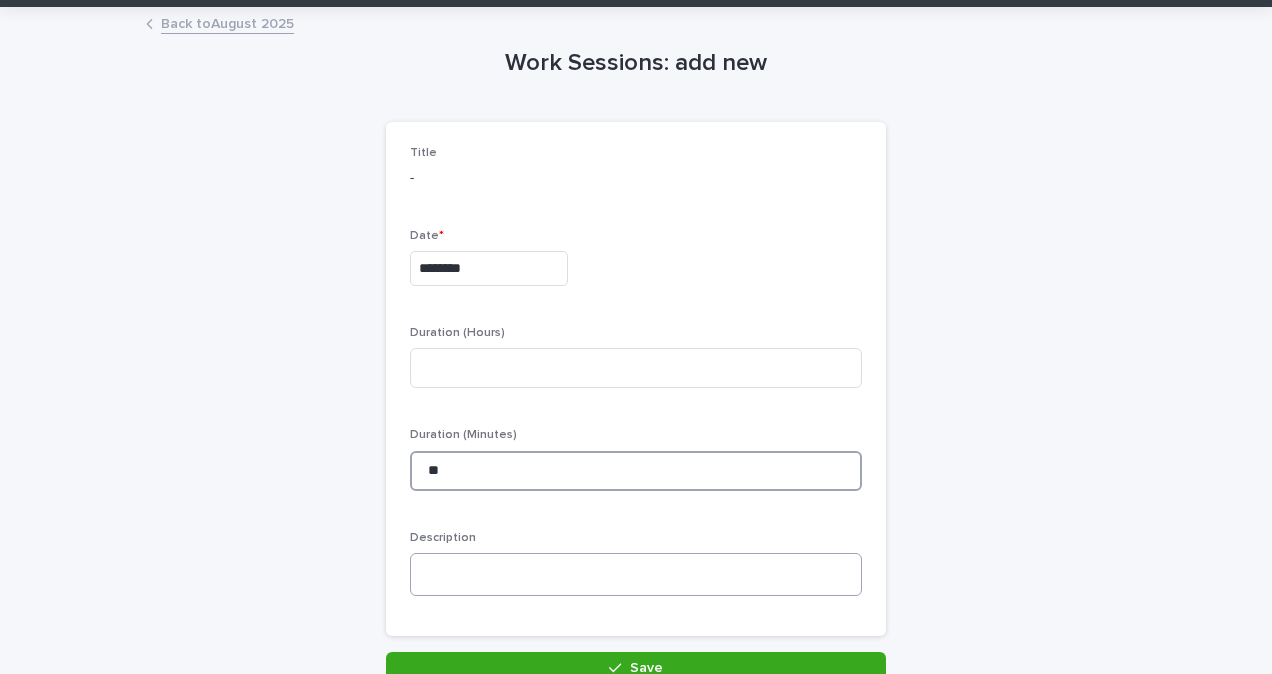 type on "**" 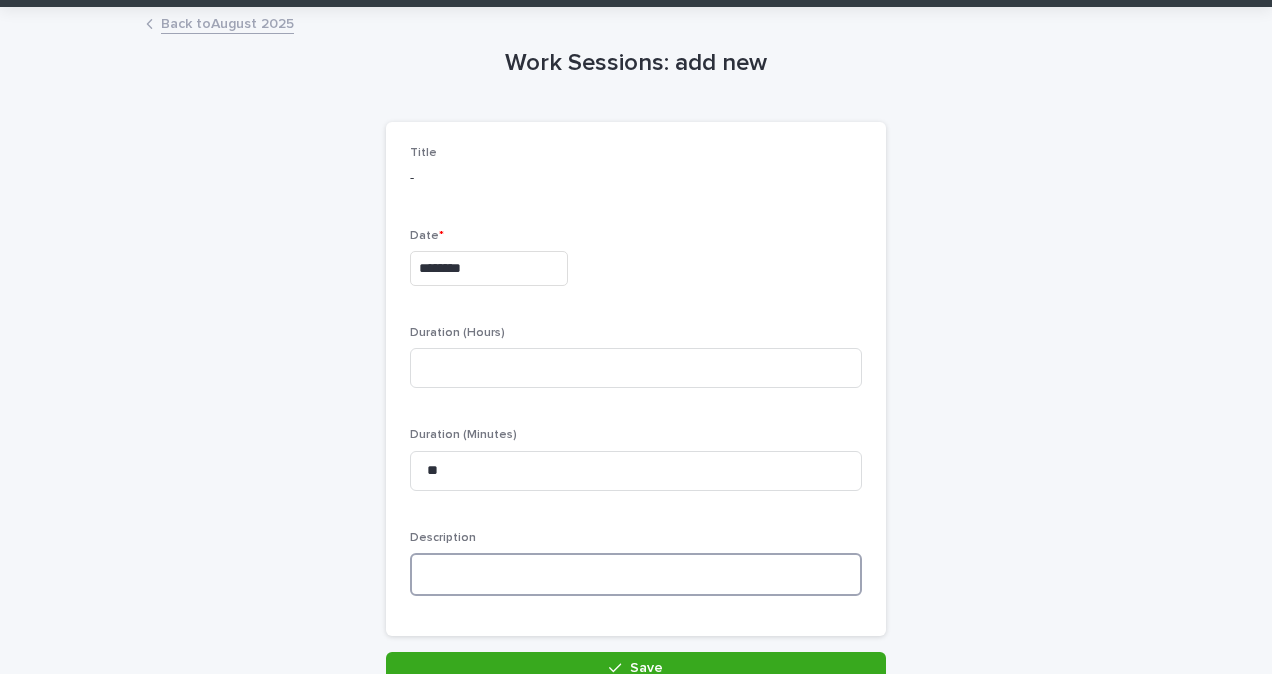 click at bounding box center (636, 574) 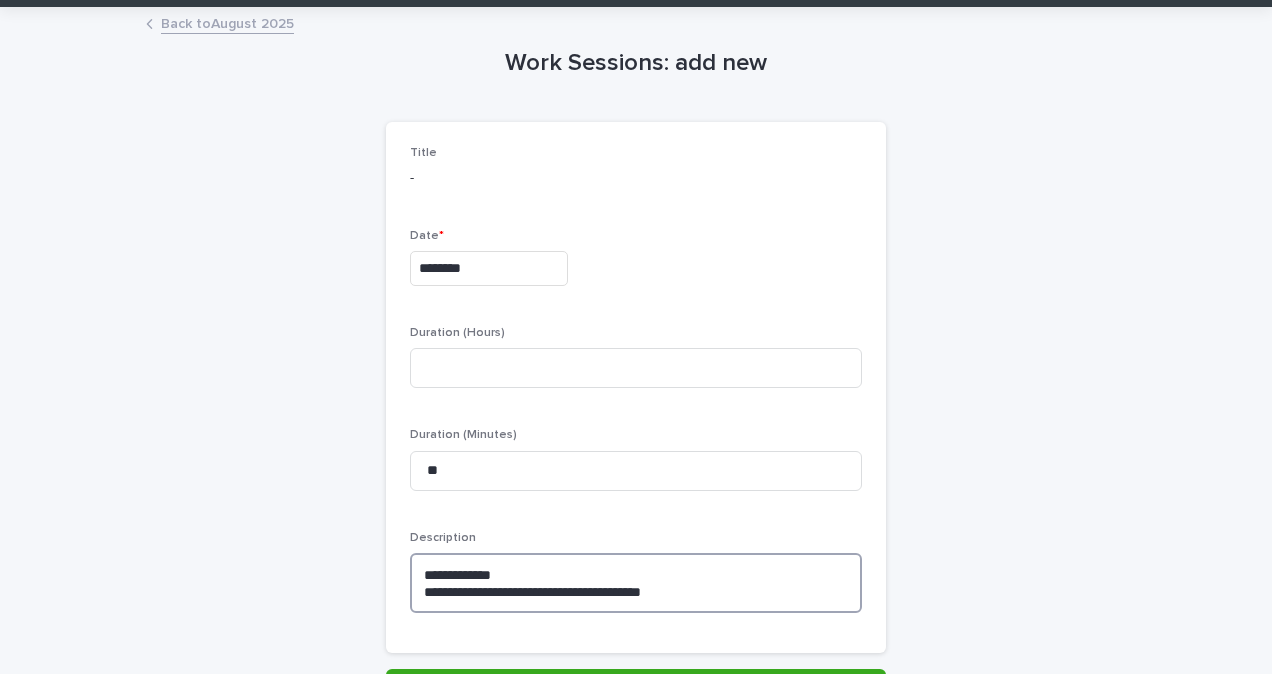 click on "**********" at bounding box center [636, 583] 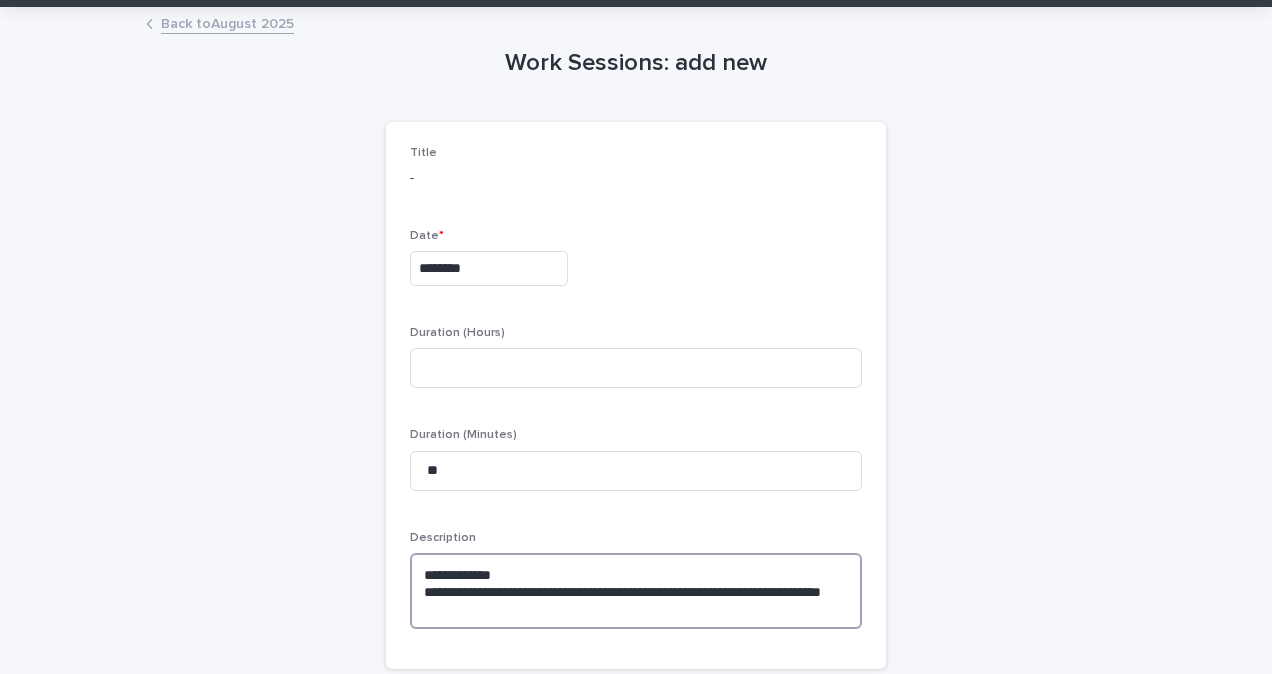 drag, startPoint x: 693, startPoint y: 589, endPoint x: 794, endPoint y: 594, distance: 101.12369 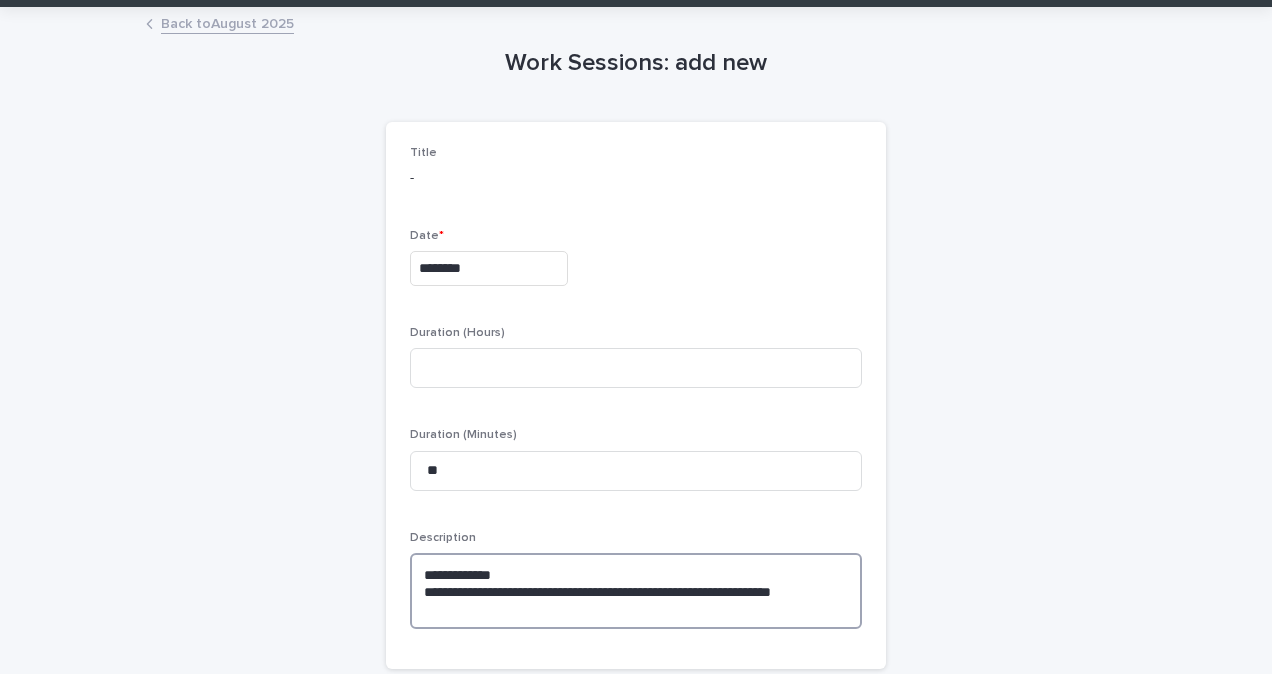 drag, startPoint x: 714, startPoint y: 591, endPoint x: 732, endPoint y: 591, distance: 18 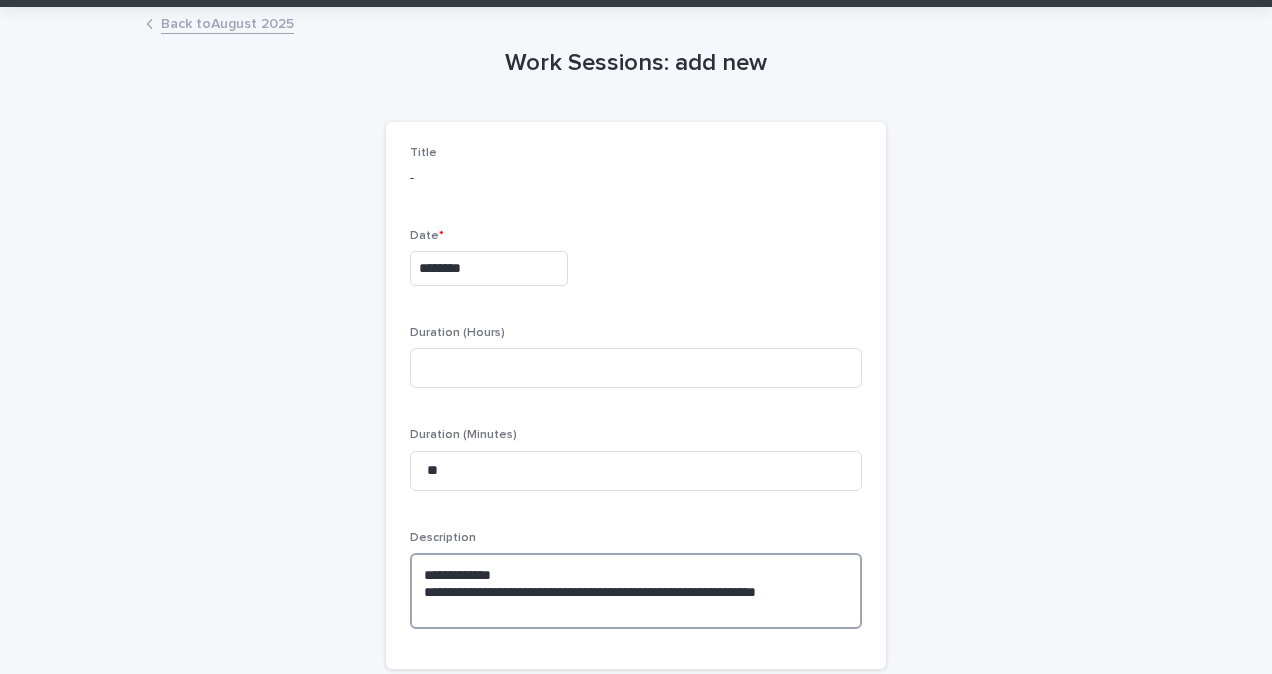 drag, startPoint x: 730, startPoint y: 591, endPoint x: 772, endPoint y: 592, distance: 42.0119 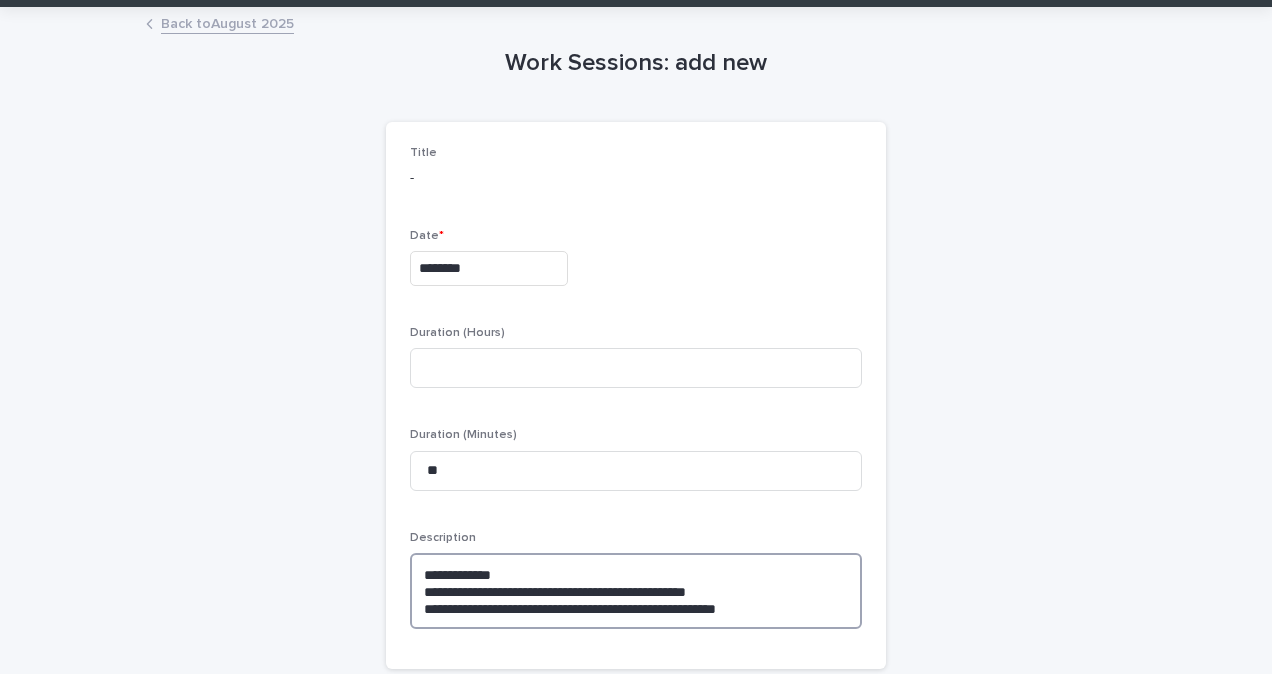 click on "**********" at bounding box center (636, 591) 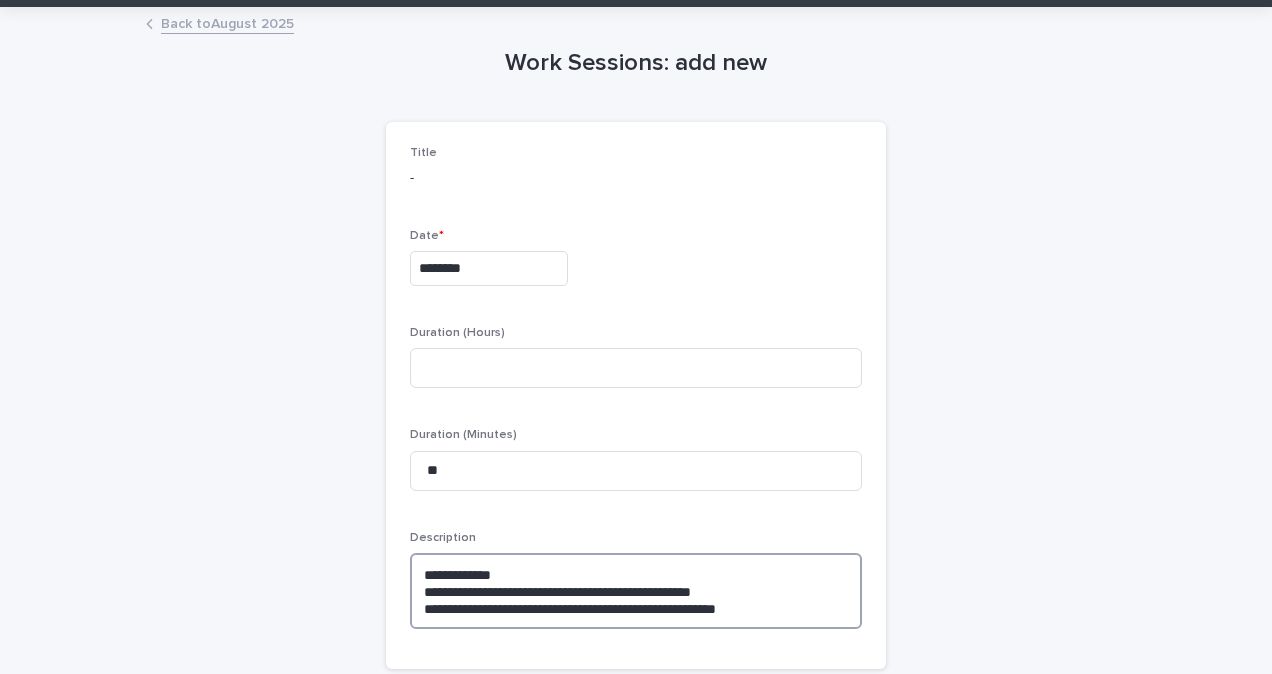 click on "**********" at bounding box center [636, 591] 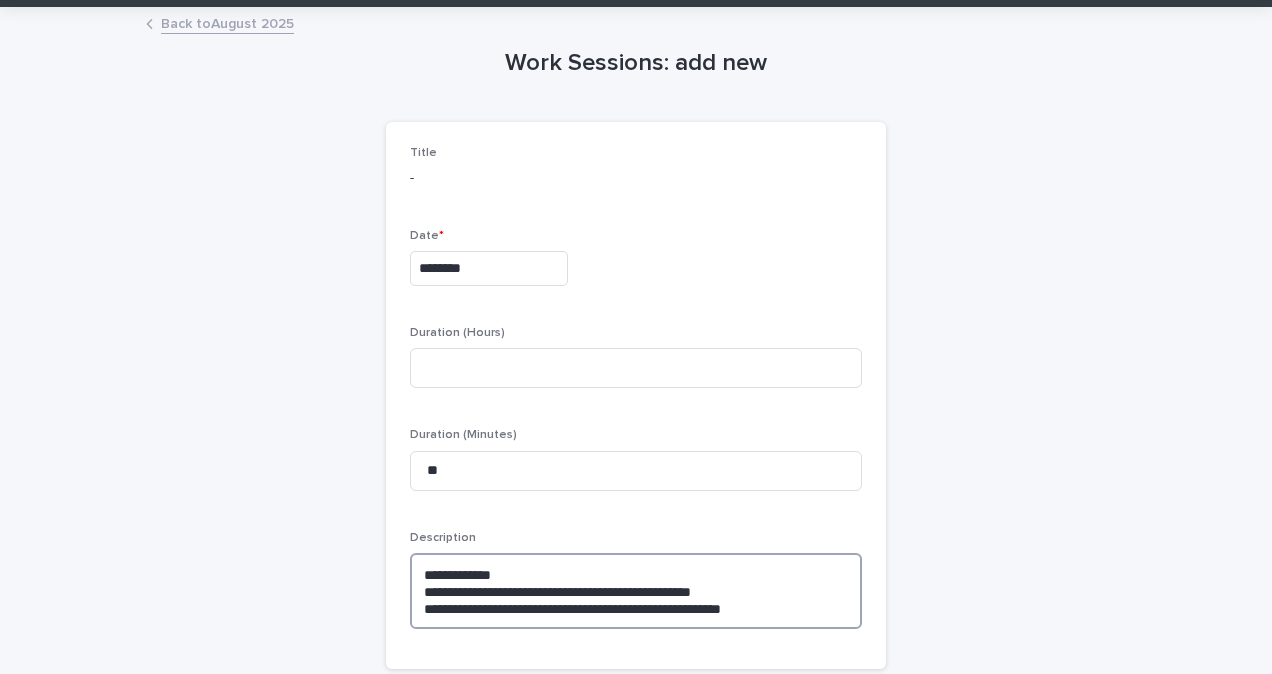 type on "**********" 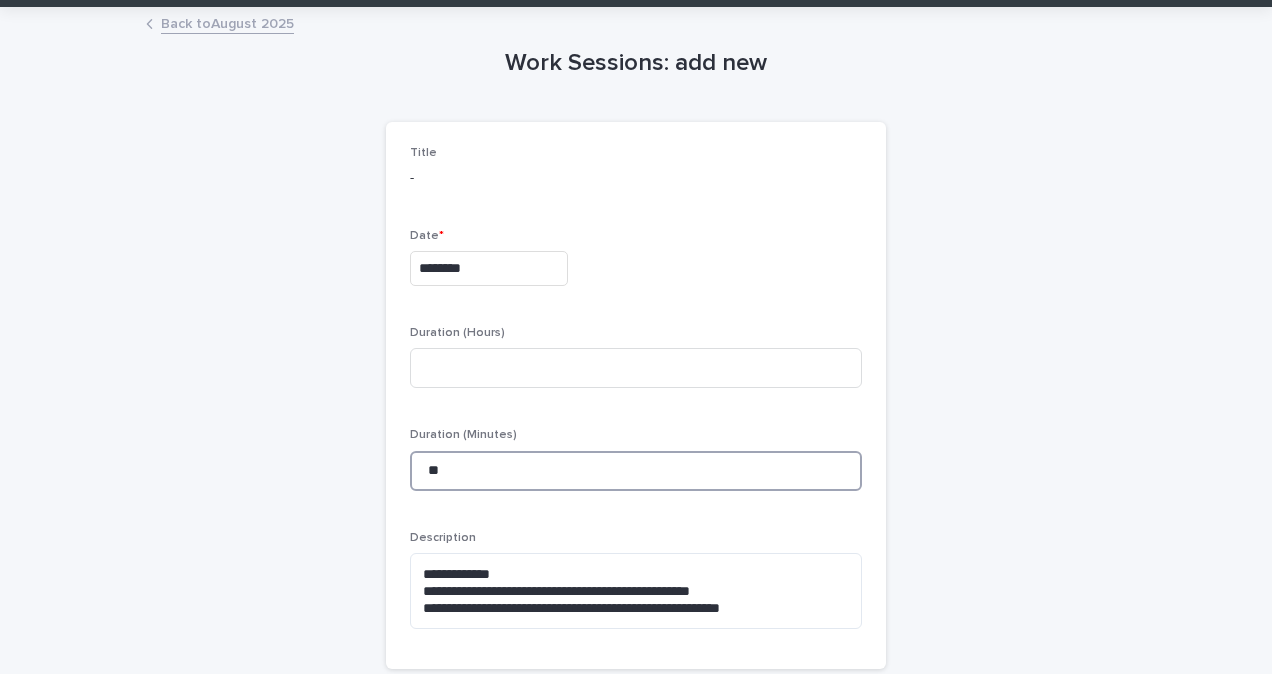 drag, startPoint x: 481, startPoint y: 479, endPoint x: 242, endPoint y: 472, distance: 239.1025 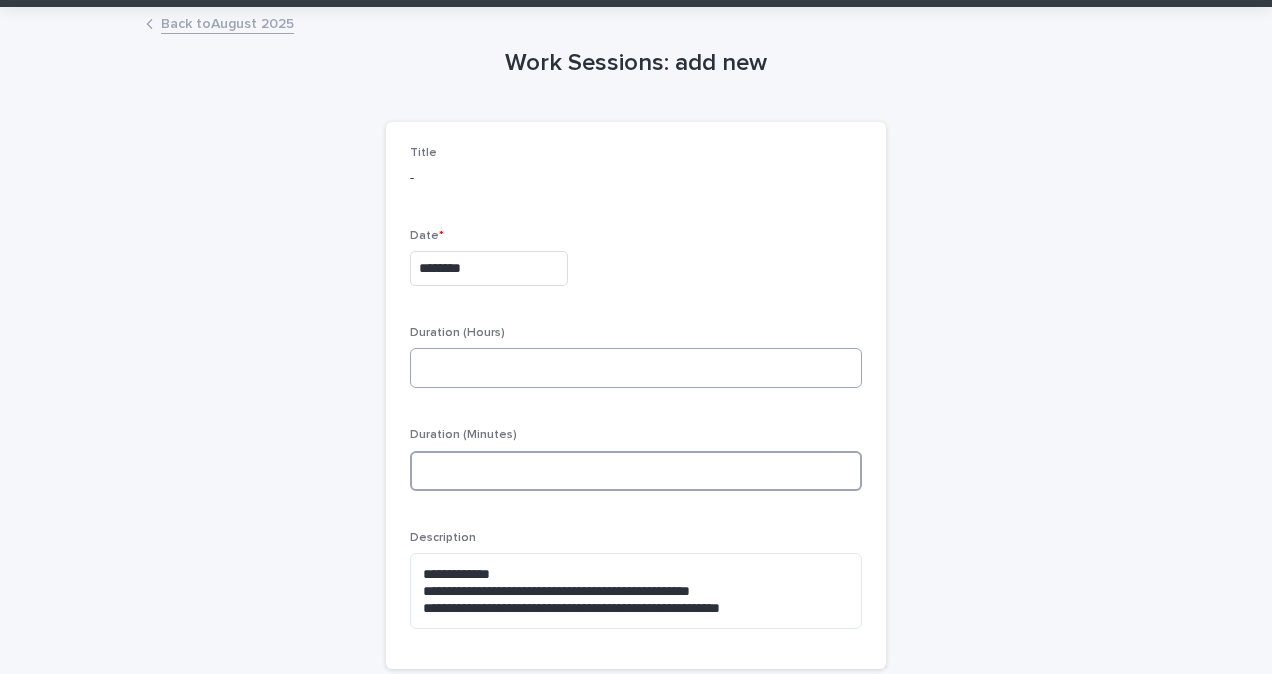 type 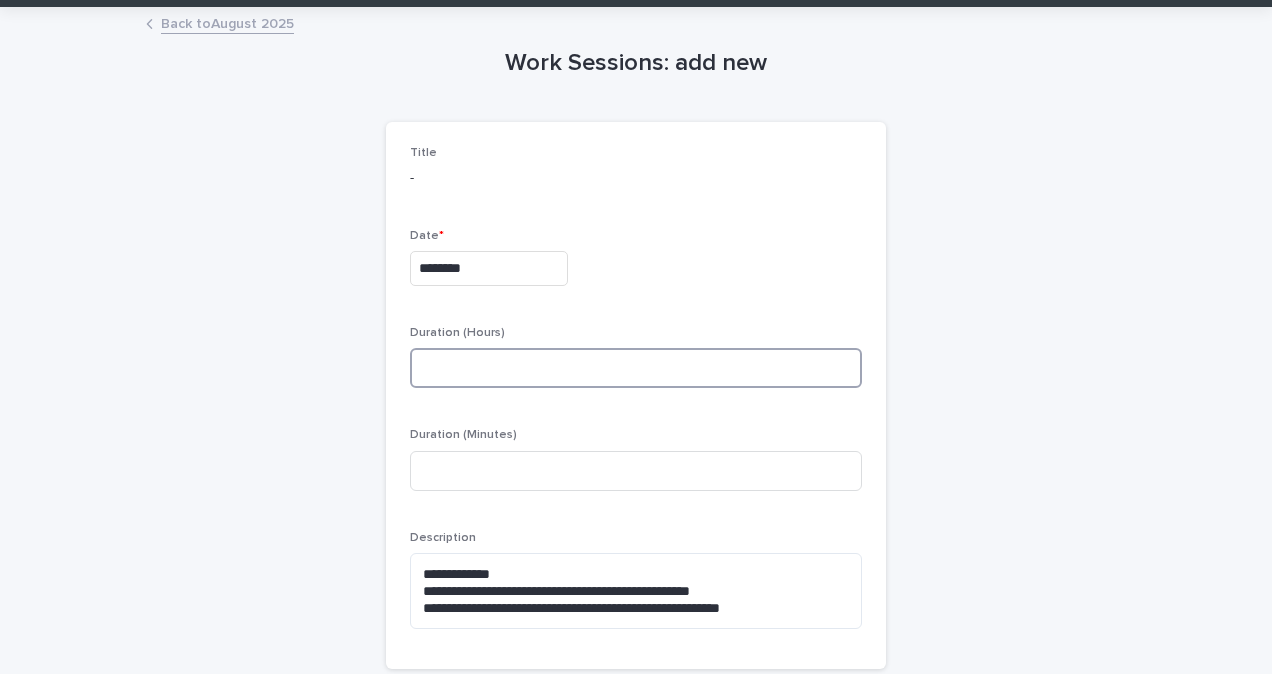 click at bounding box center [636, 368] 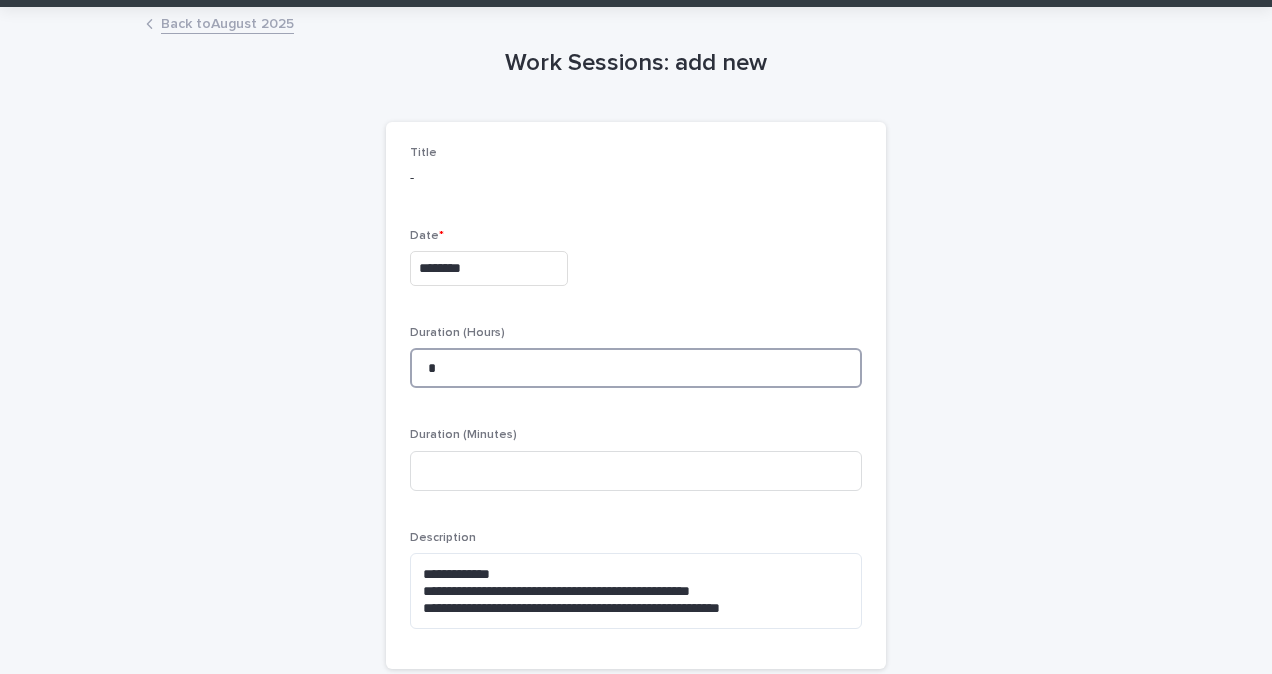 scroll, scrollTop: 257, scrollLeft: 0, axis: vertical 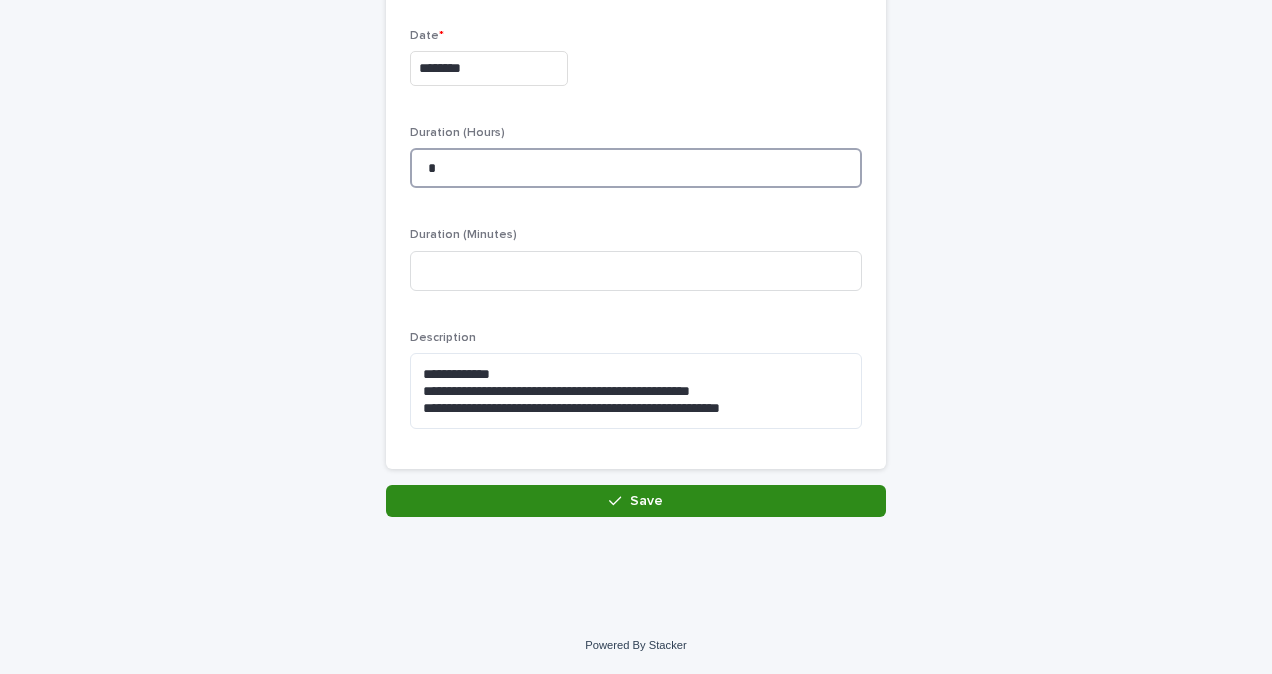 type on "*" 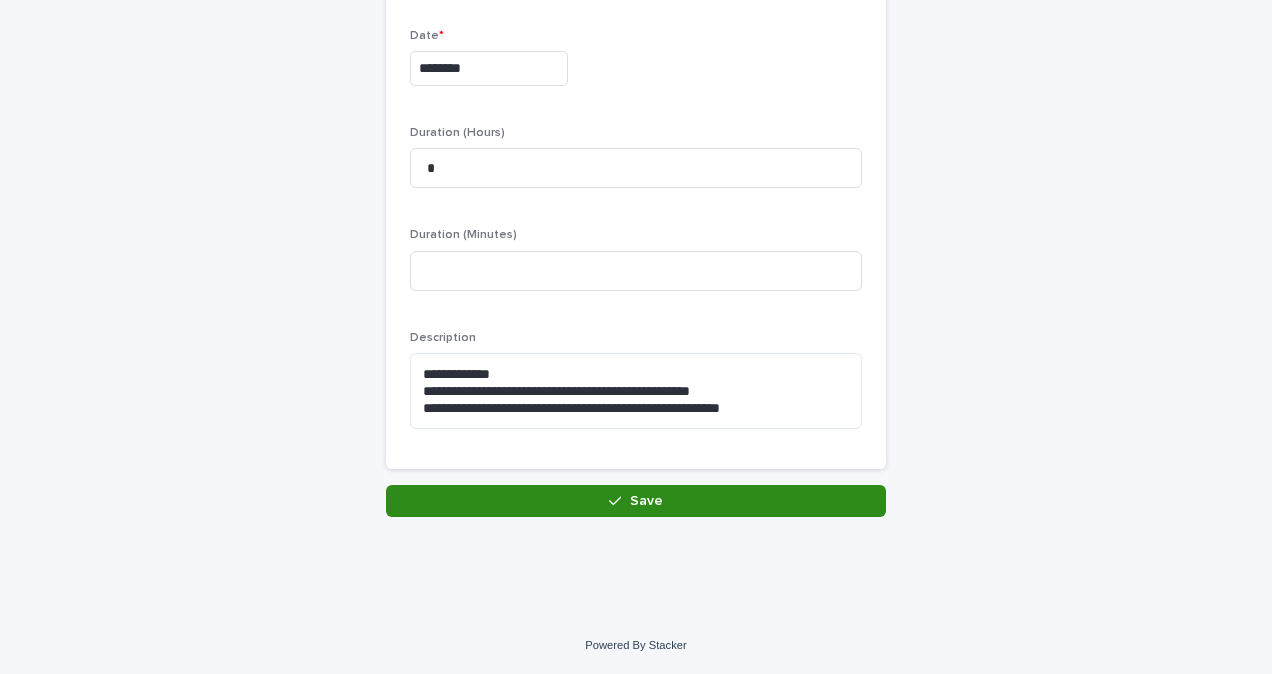 click on "Save" at bounding box center [636, 501] 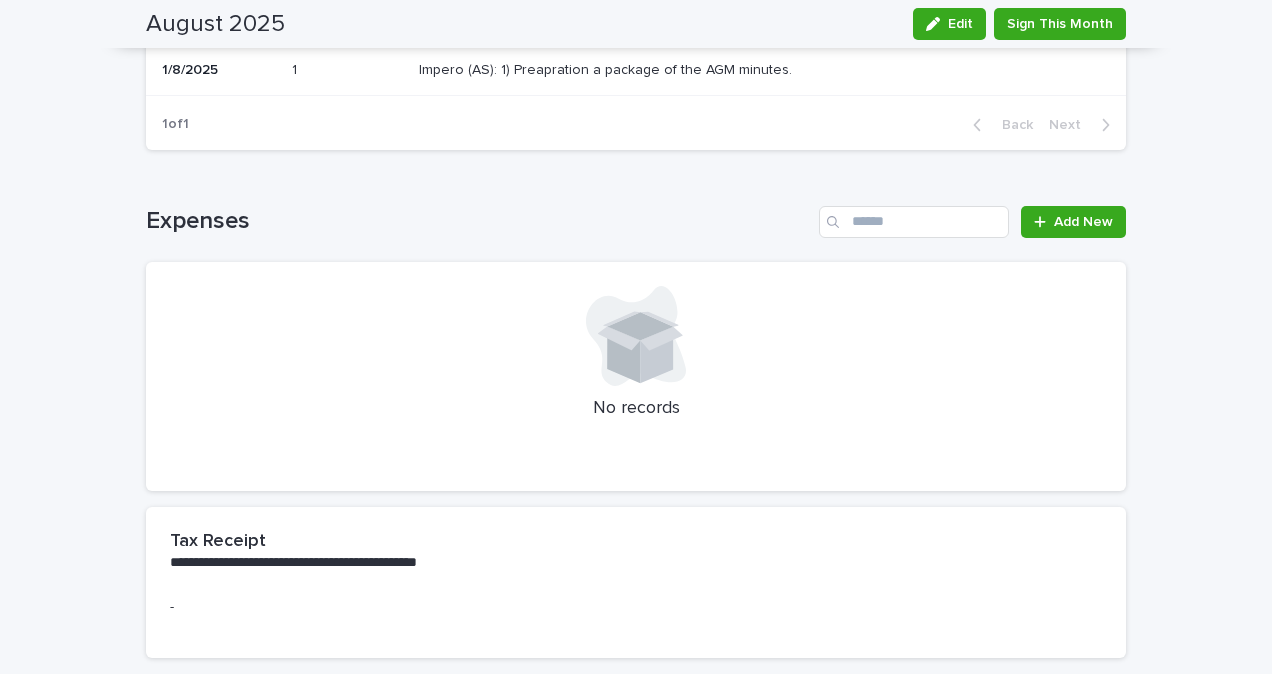 scroll, scrollTop: 13, scrollLeft: 0, axis: vertical 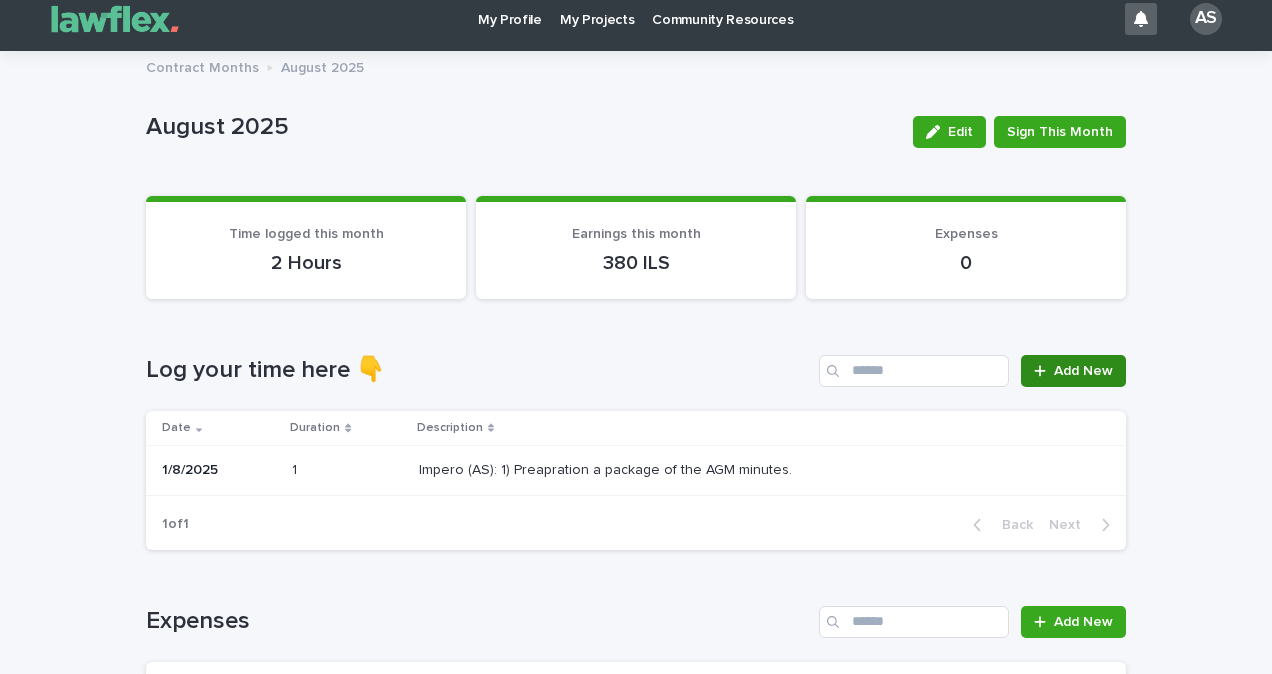 click on "Add New" at bounding box center (1083, 371) 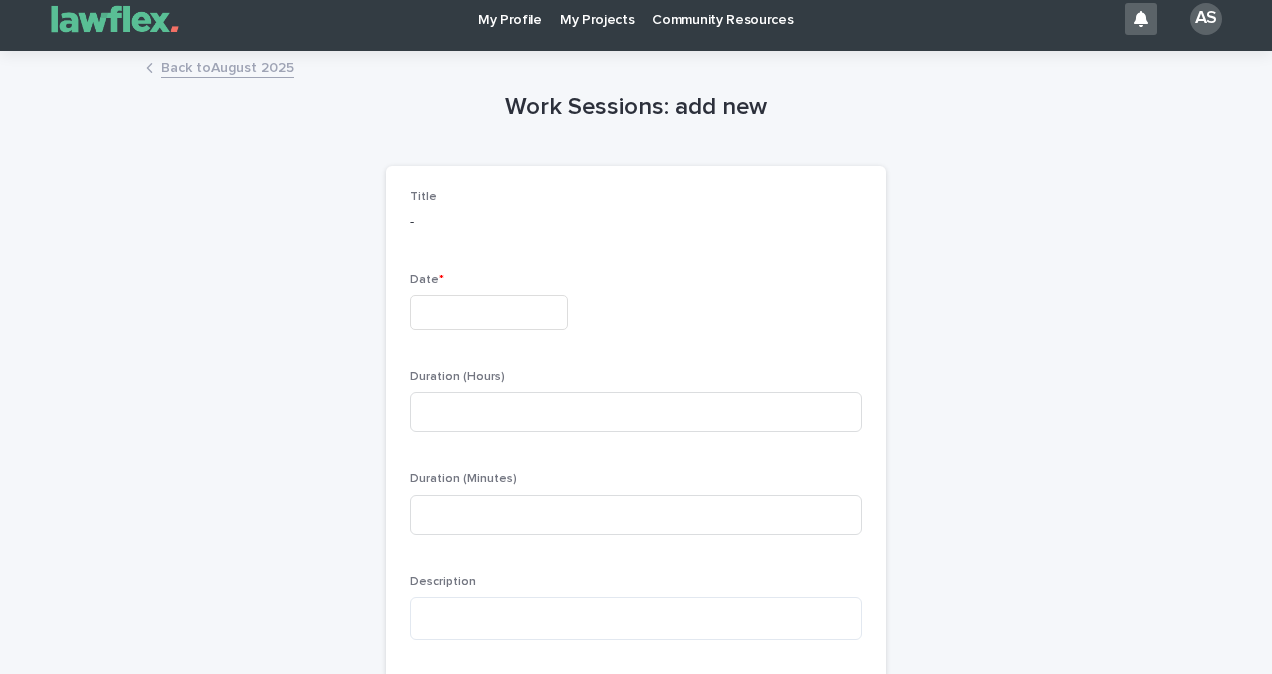 click at bounding box center (489, 312) 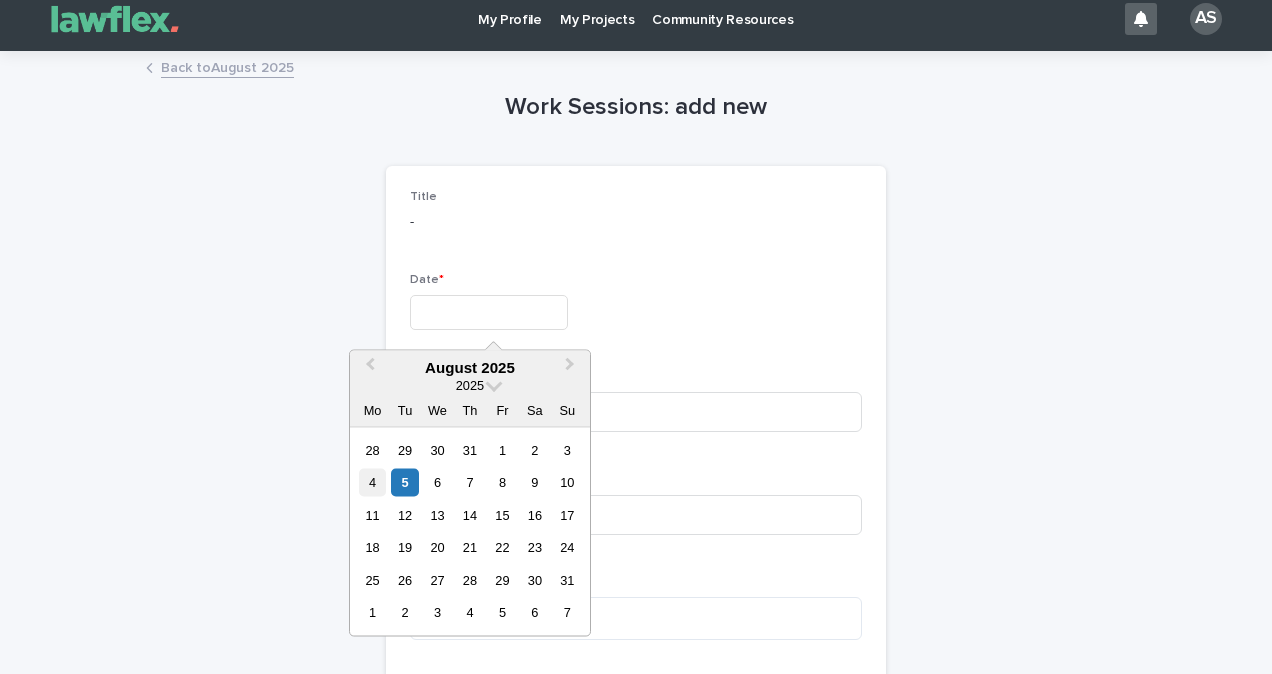 click on "4" at bounding box center (372, 482) 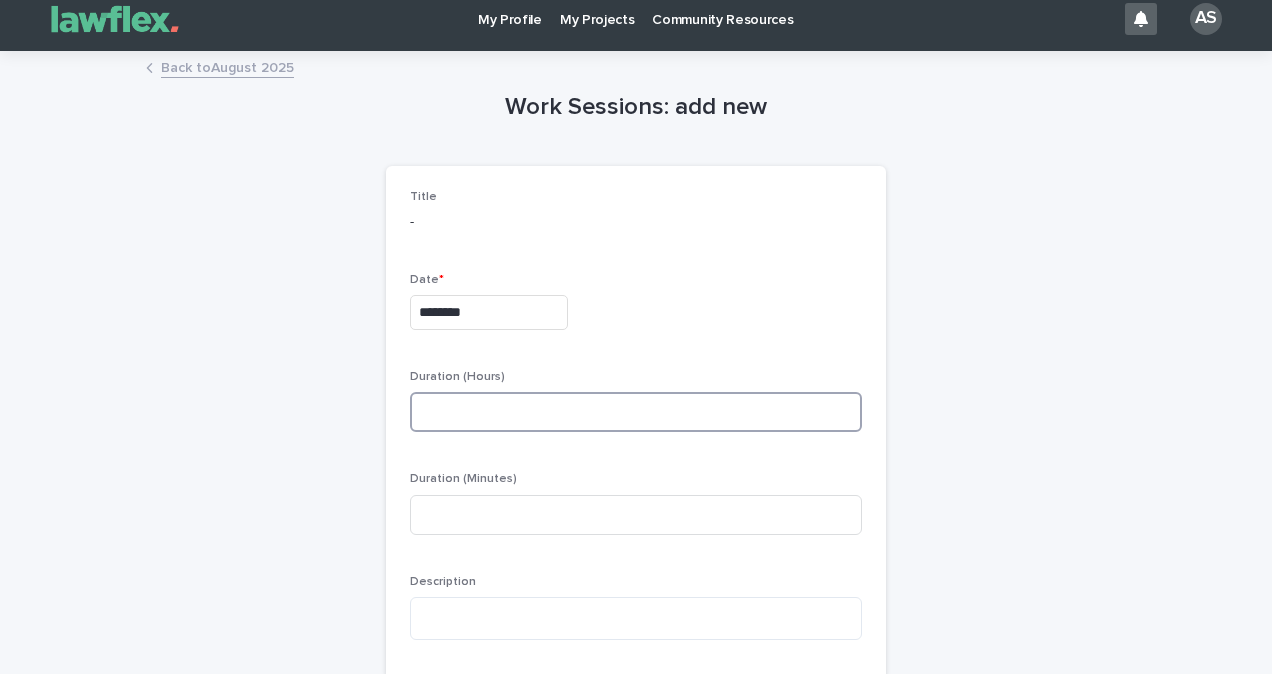 click at bounding box center [636, 412] 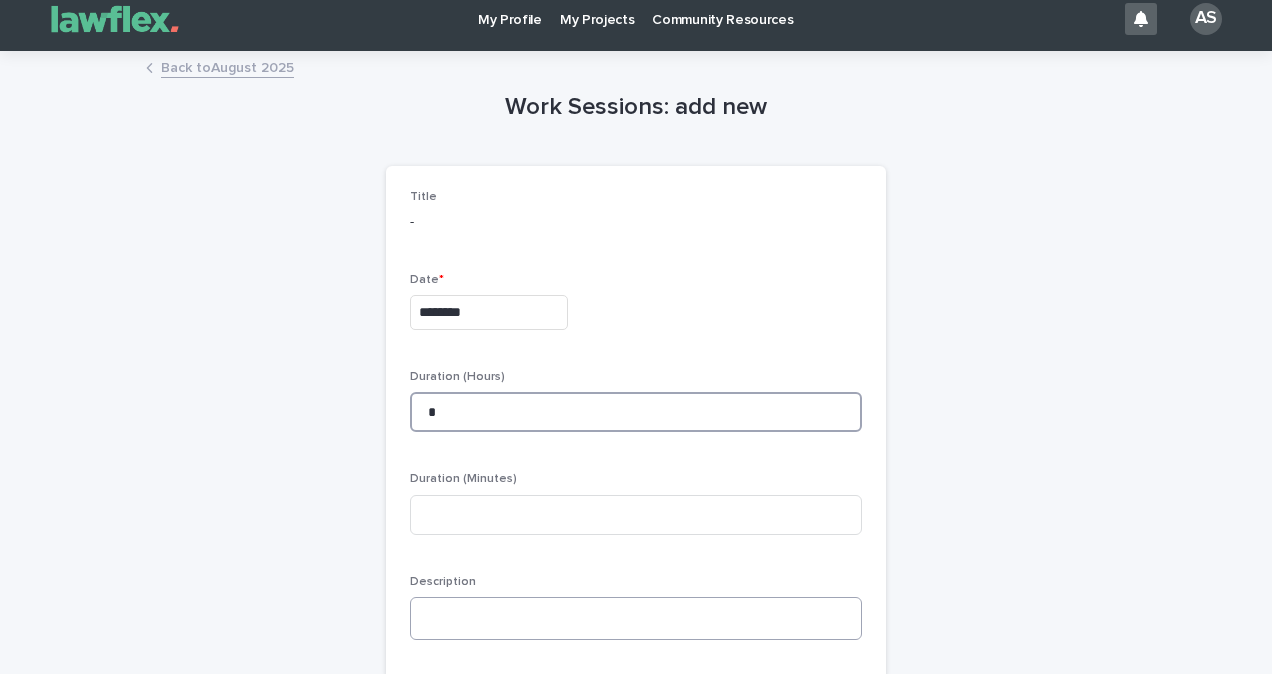 type on "*" 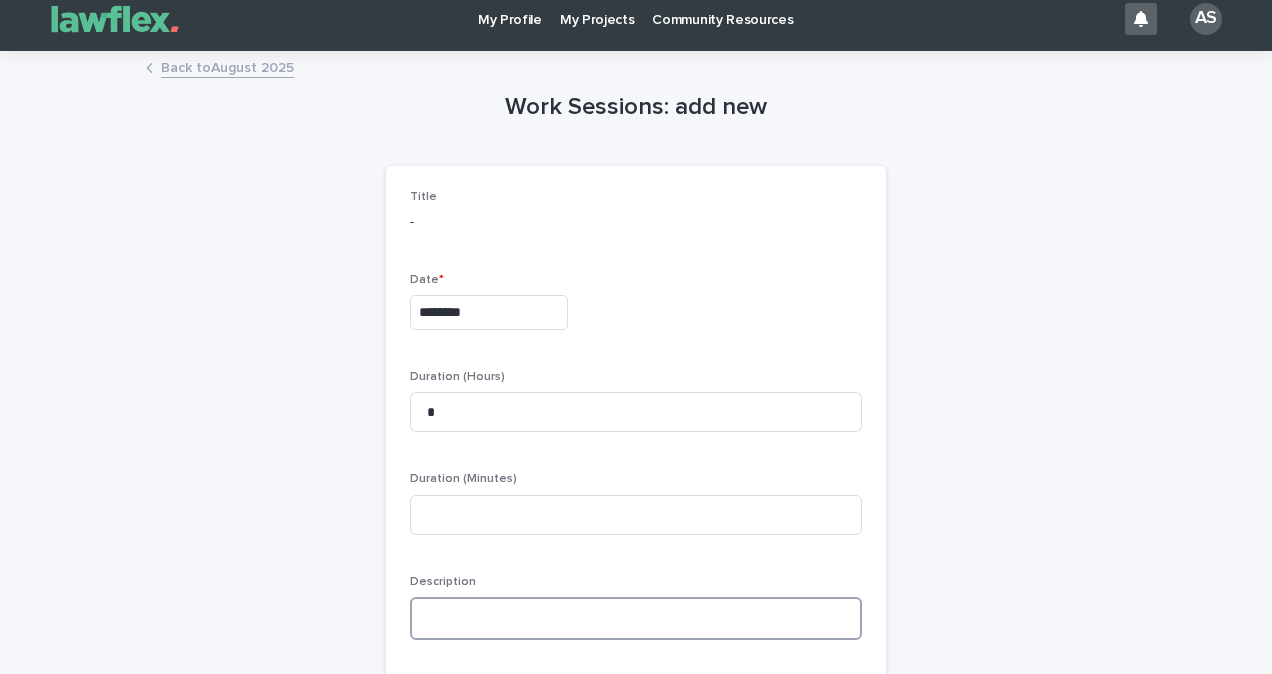 click at bounding box center [636, 618] 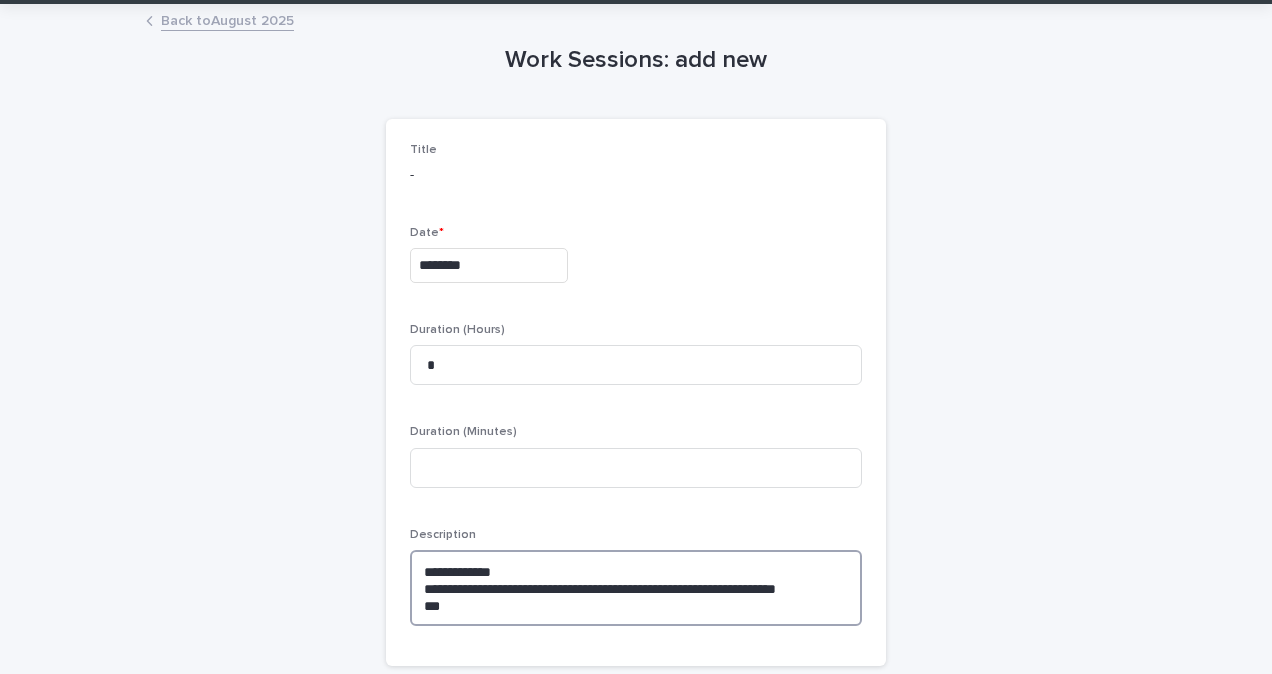 scroll, scrollTop: 113, scrollLeft: 0, axis: vertical 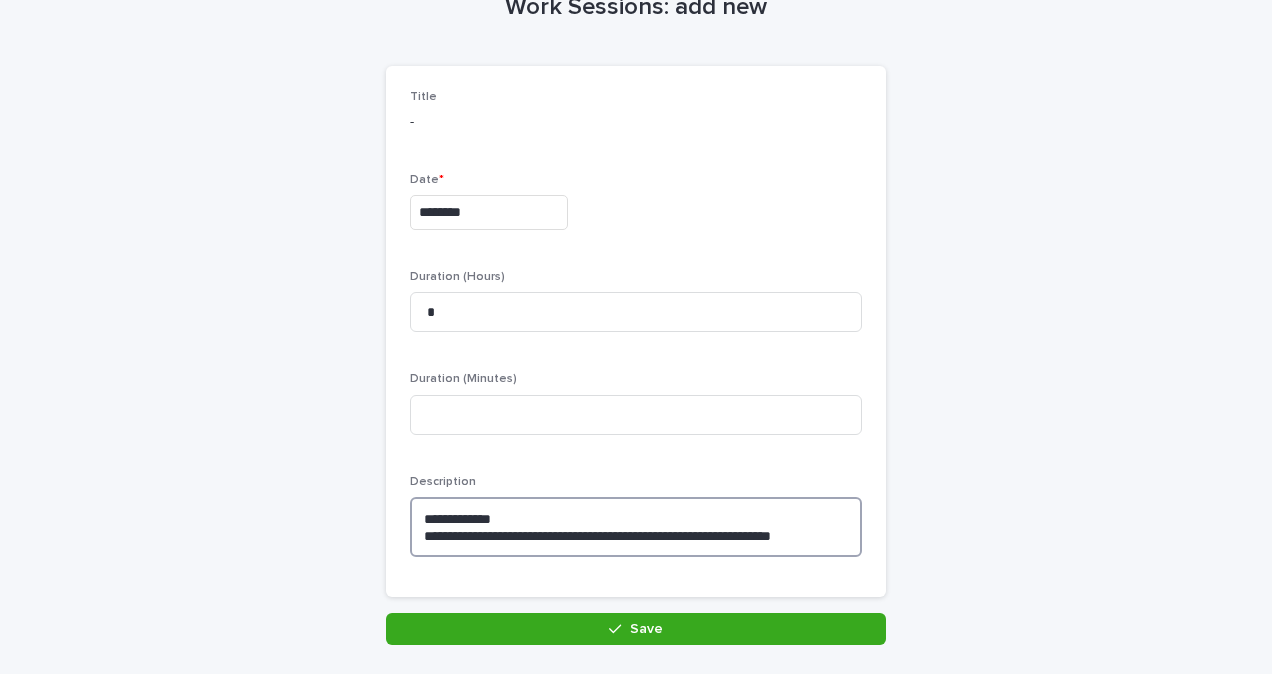 type on "**********" 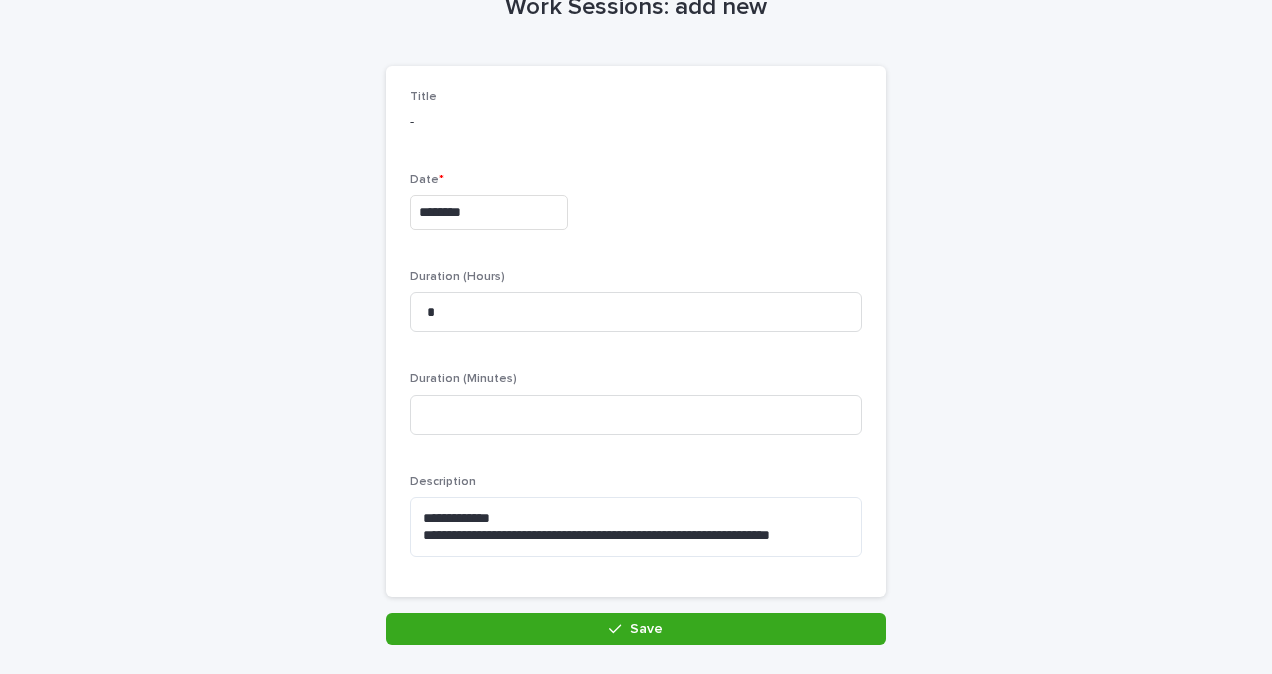 click on "**********" at bounding box center (636, 324) 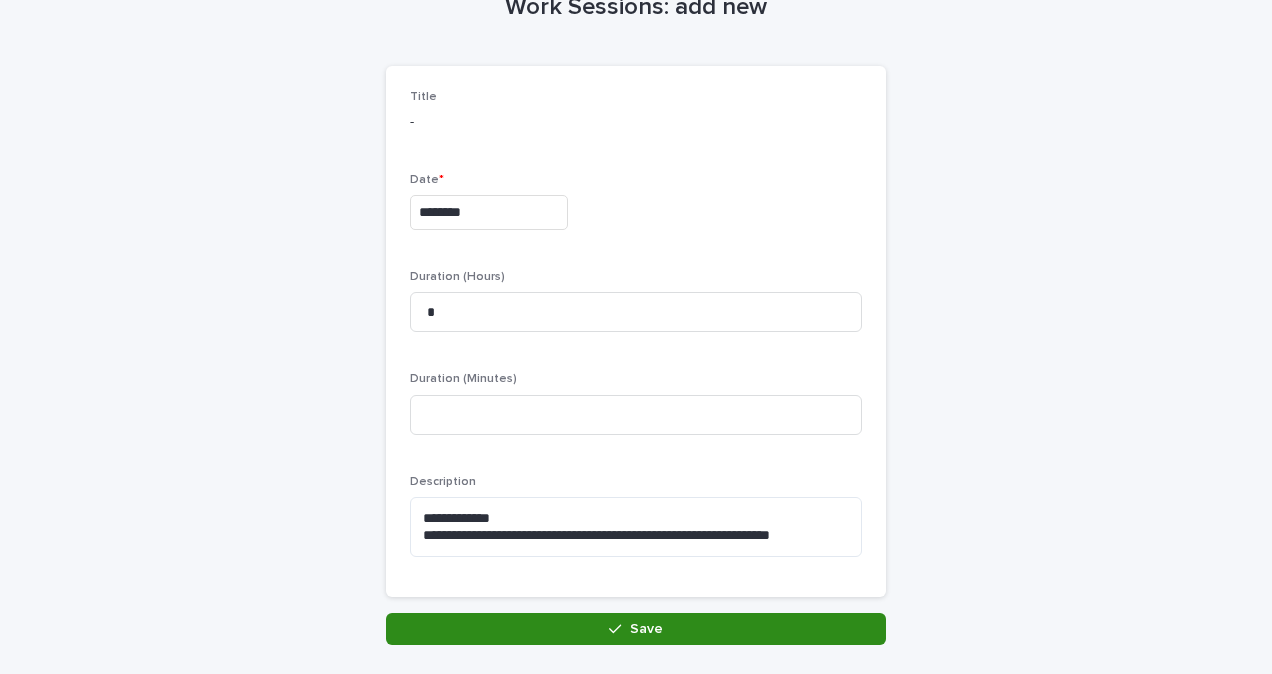 click on "Save" at bounding box center [636, 629] 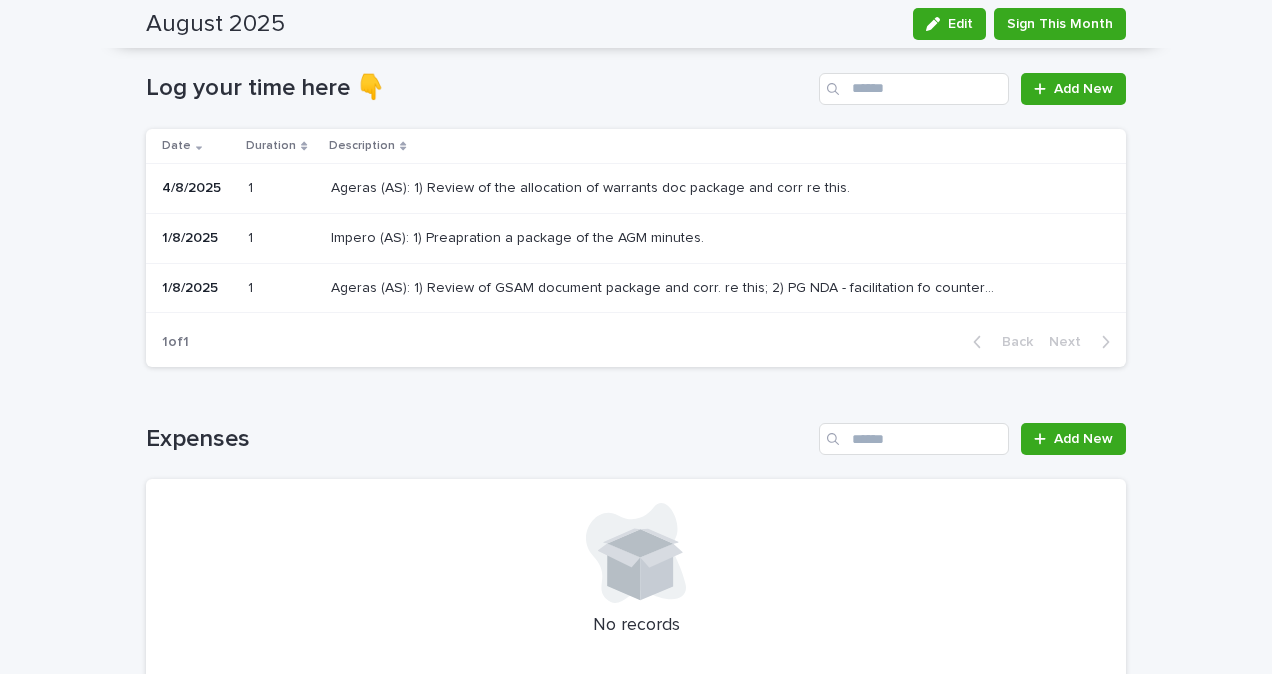 scroll, scrollTop: 0, scrollLeft: 0, axis: both 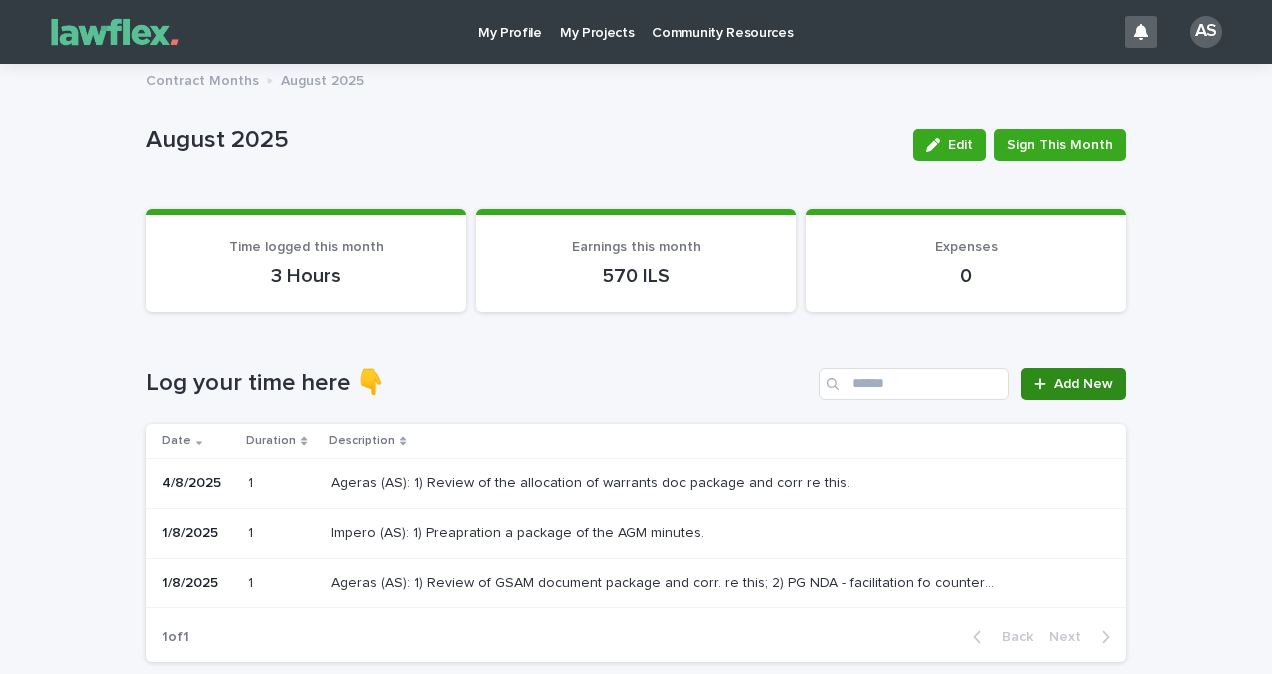 click at bounding box center (1044, 384) 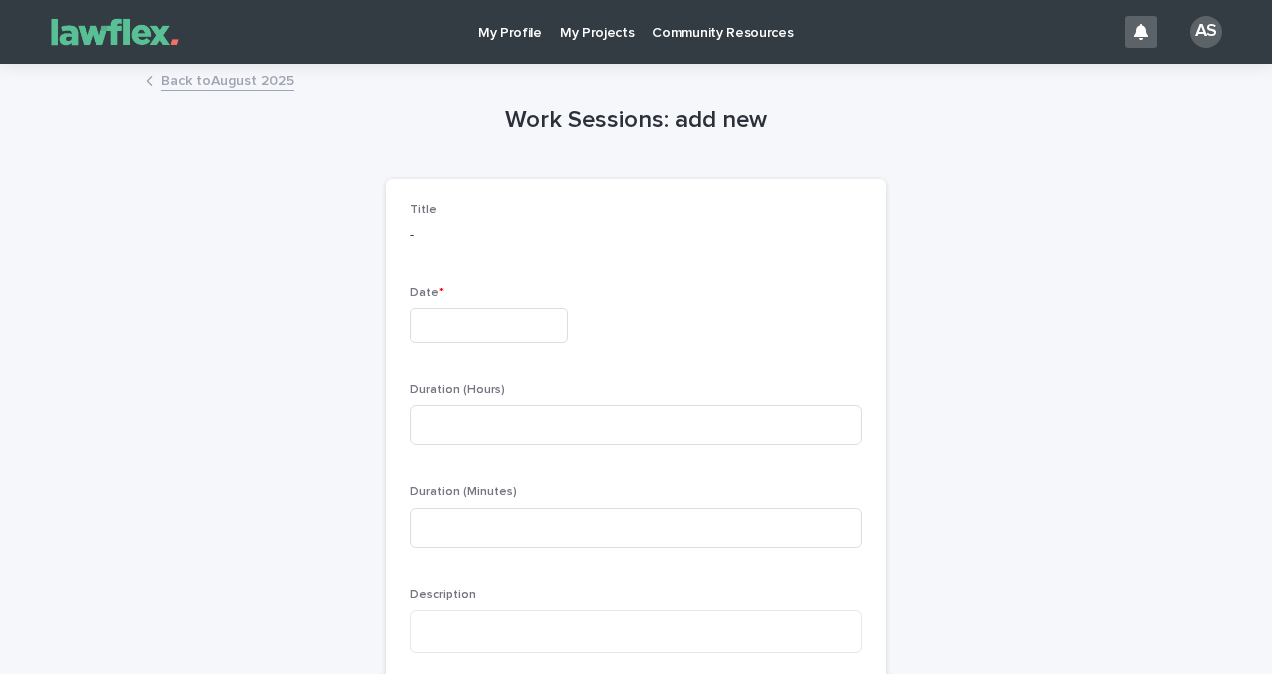 click on "Title - Date * Duration (Hours) Duration (Minutes) Description" at bounding box center [636, 436] 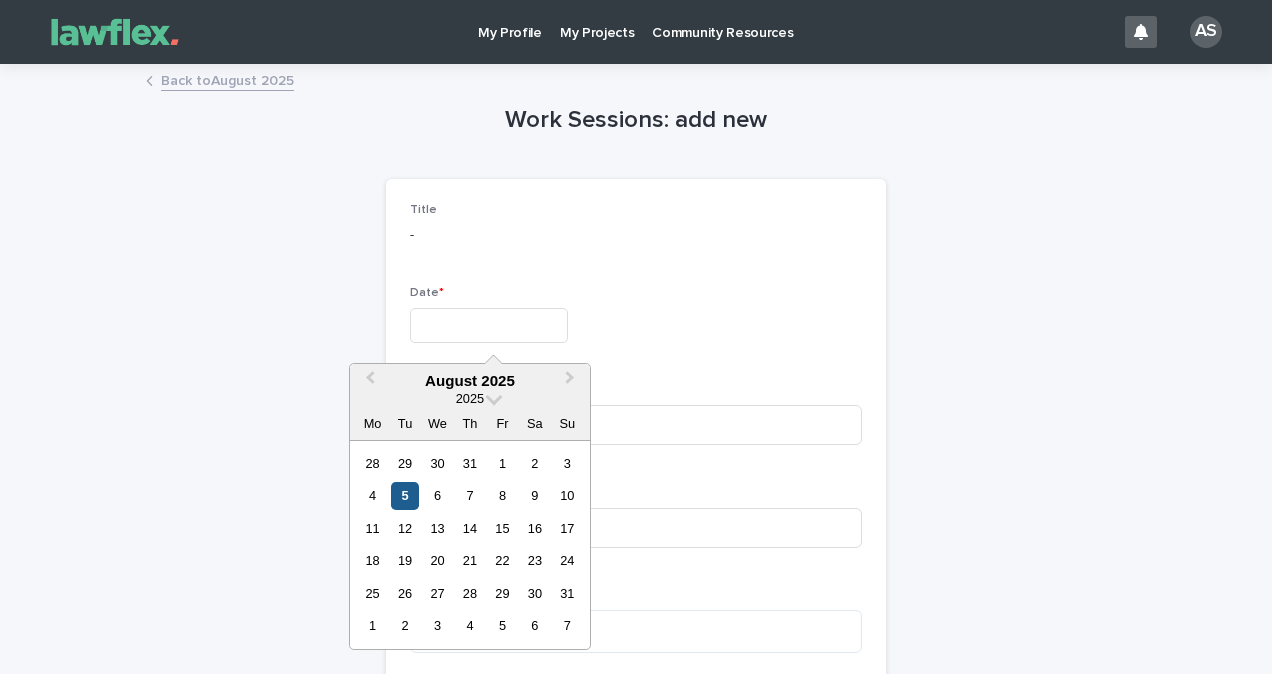 click on "5" at bounding box center [404, 495] 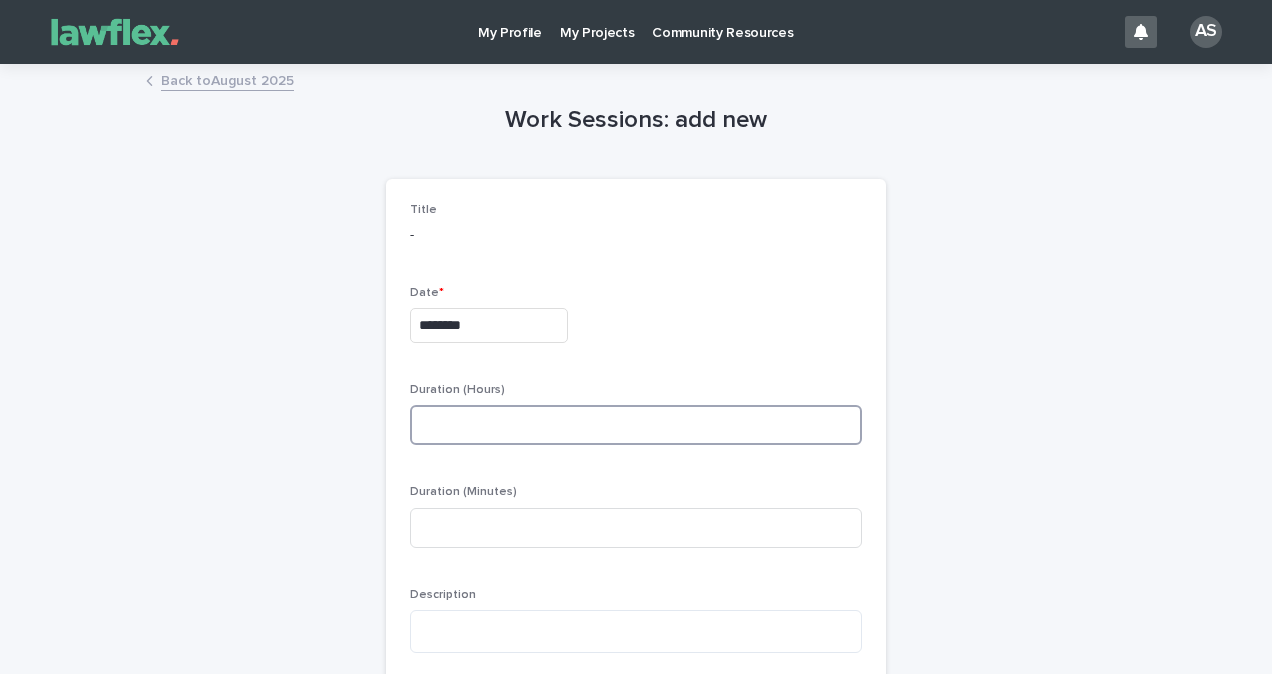 click at bounding box center (636, 425) 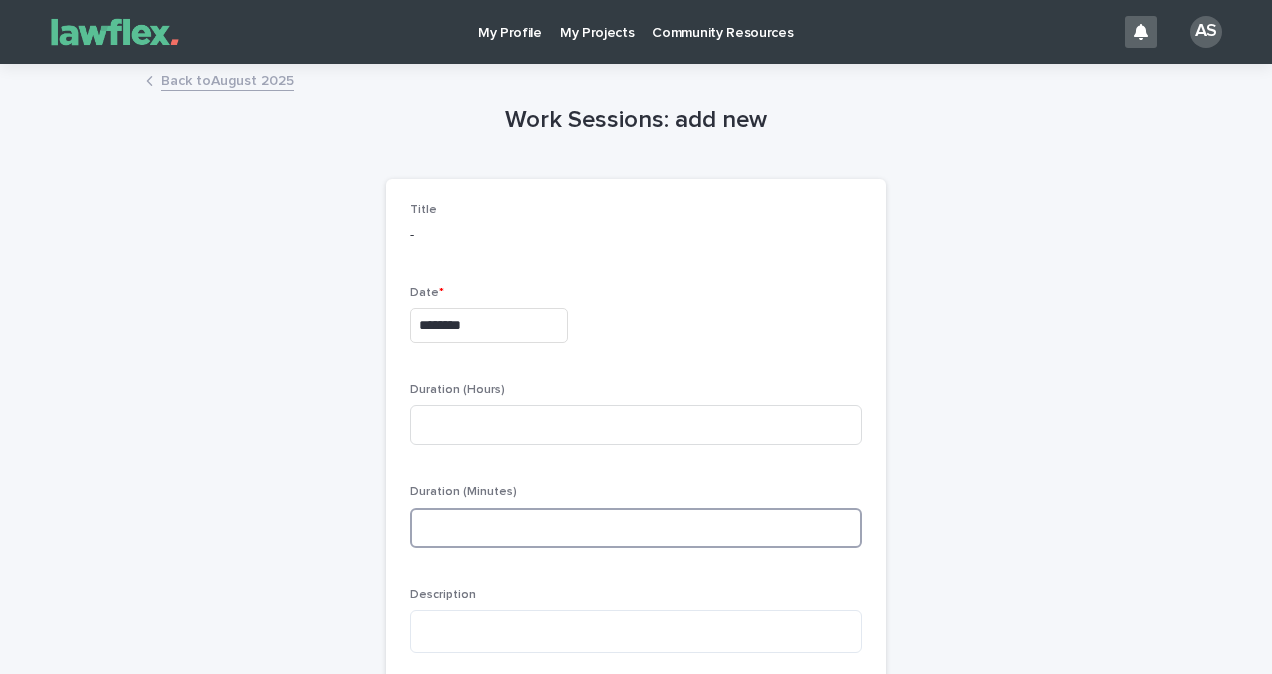 click at bounding box center [636, 528] 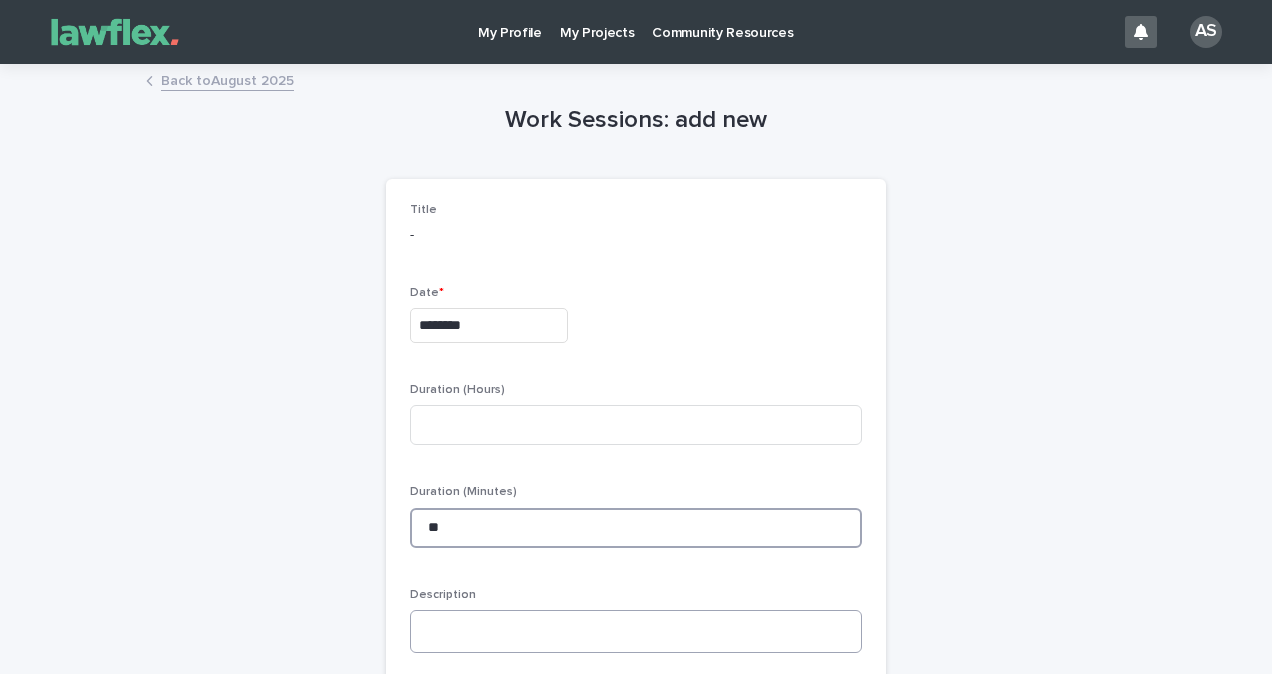 type on "**" 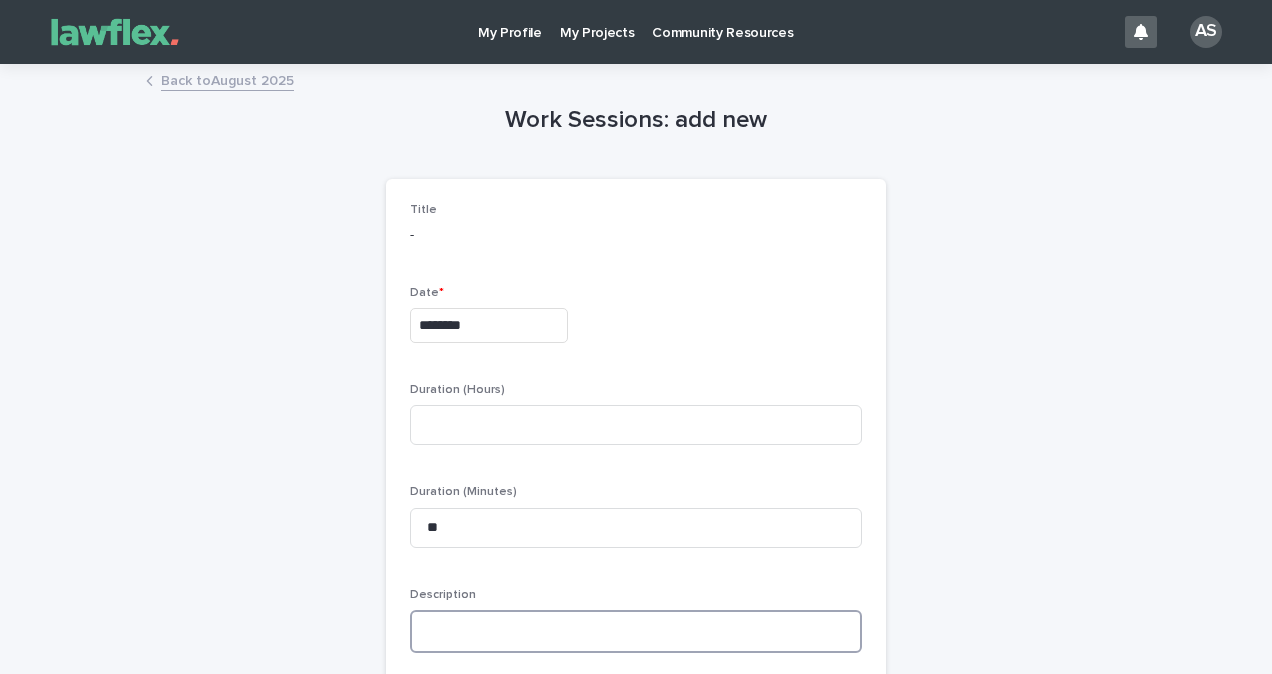 click at bounding box center [636, 631] 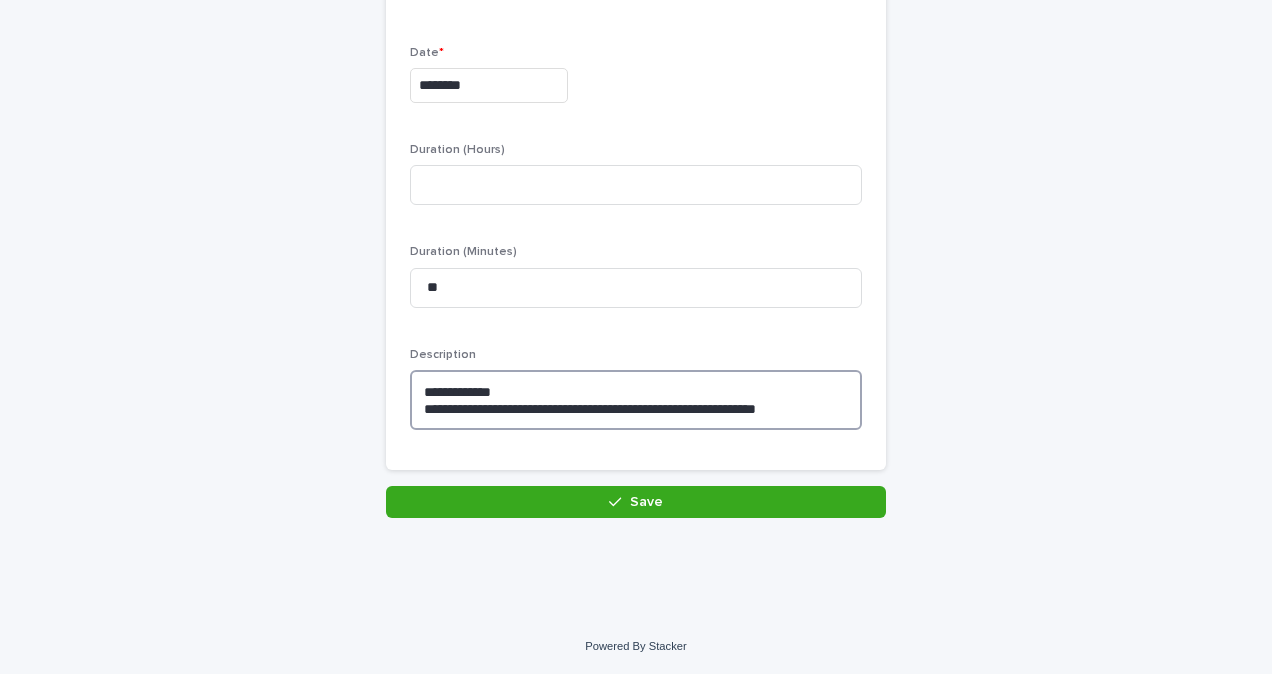scroll, scrollTop: 241, scrollLeft: 0, axis: vertical 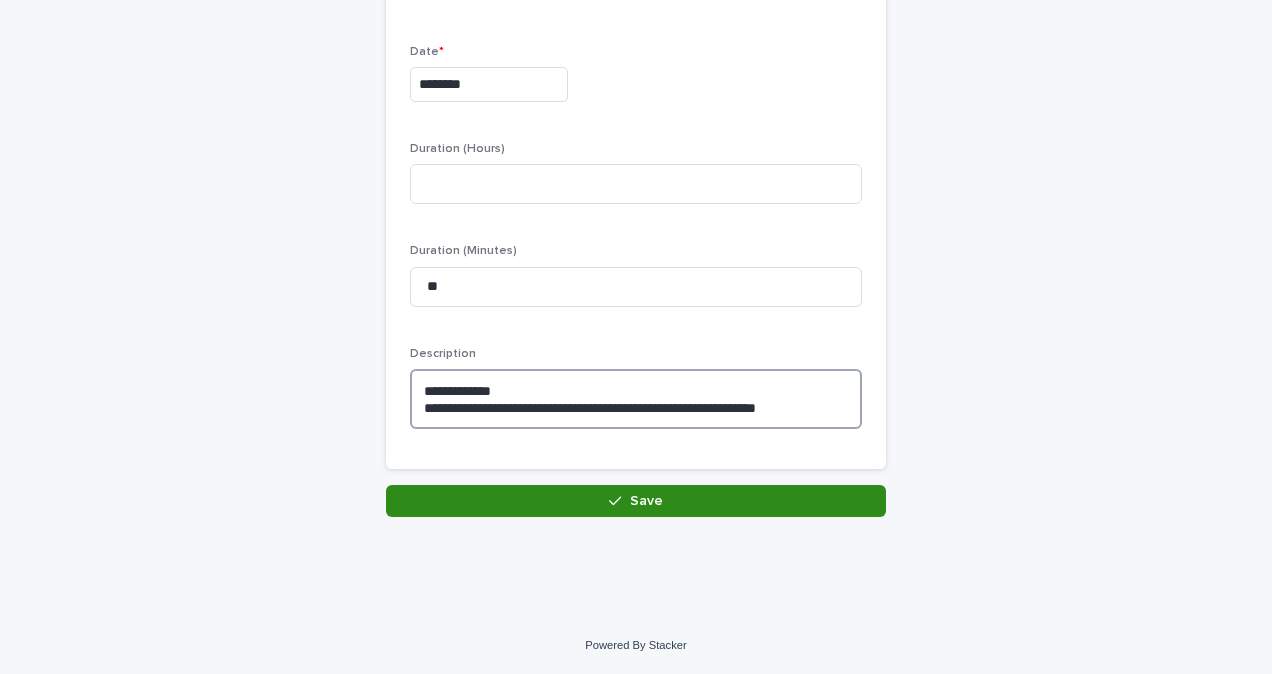 type on "**********" 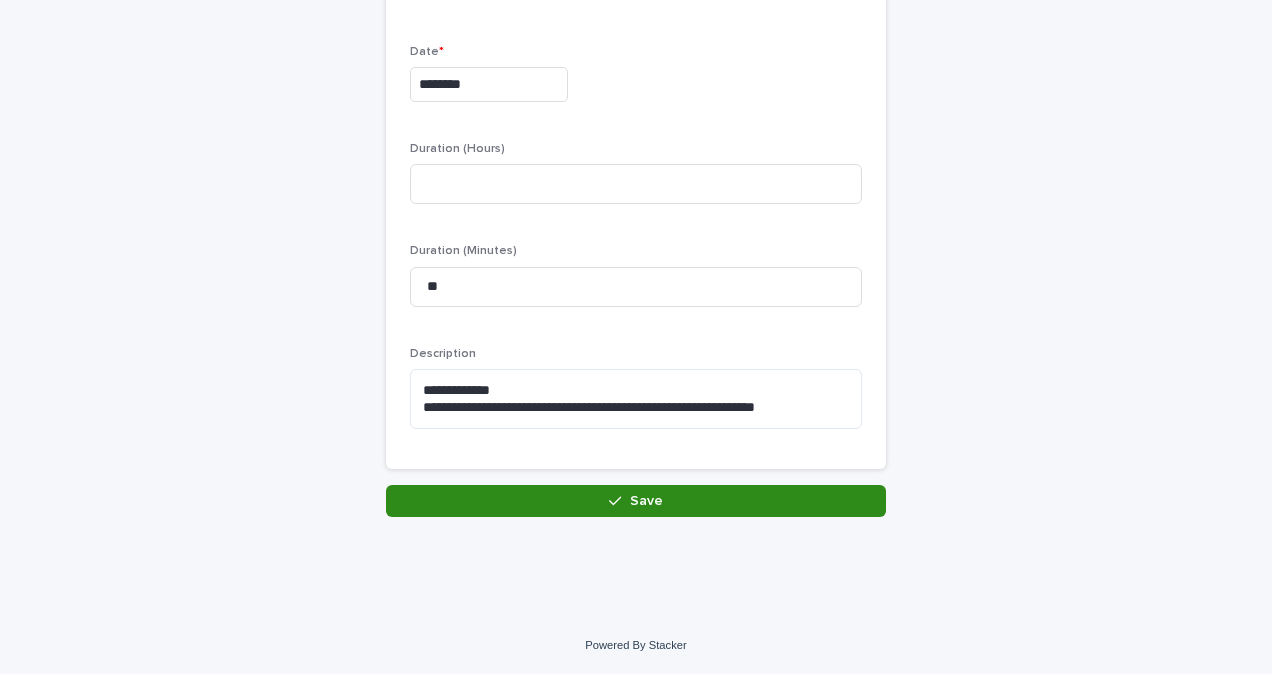 click on "Save" at bounding box center (636, 501) 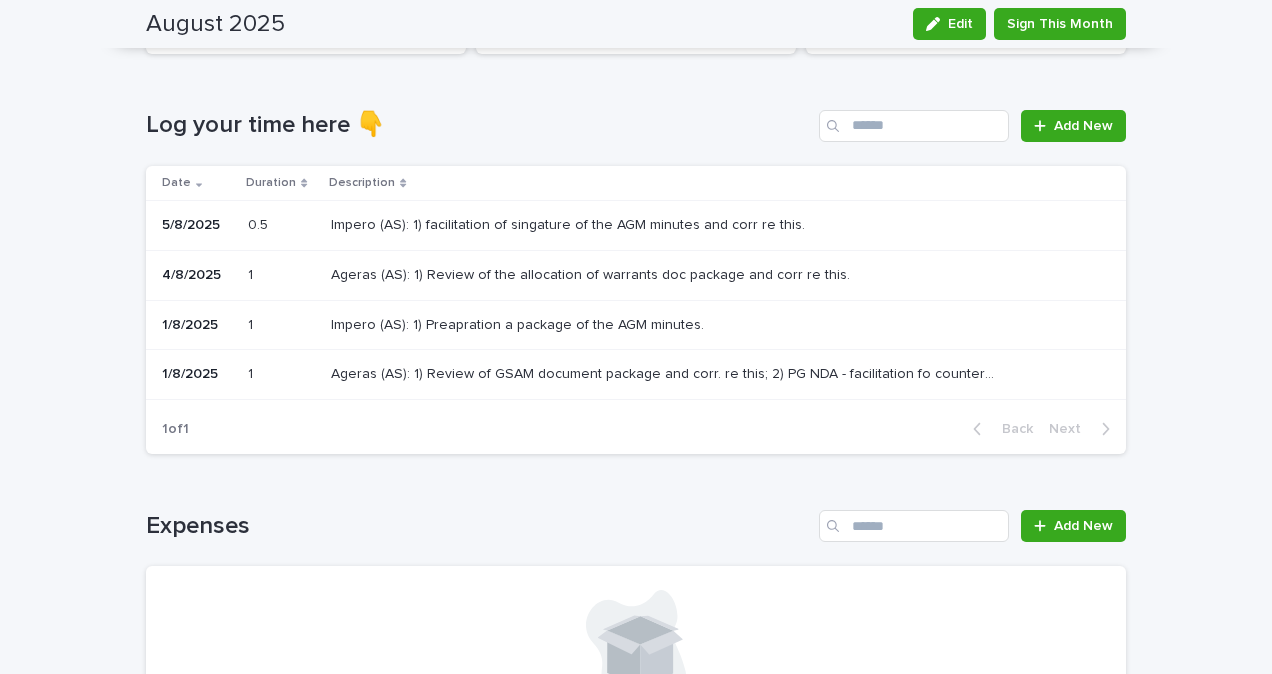 scroll, scrollTop: 0, scrollLeft: 0, axis: both 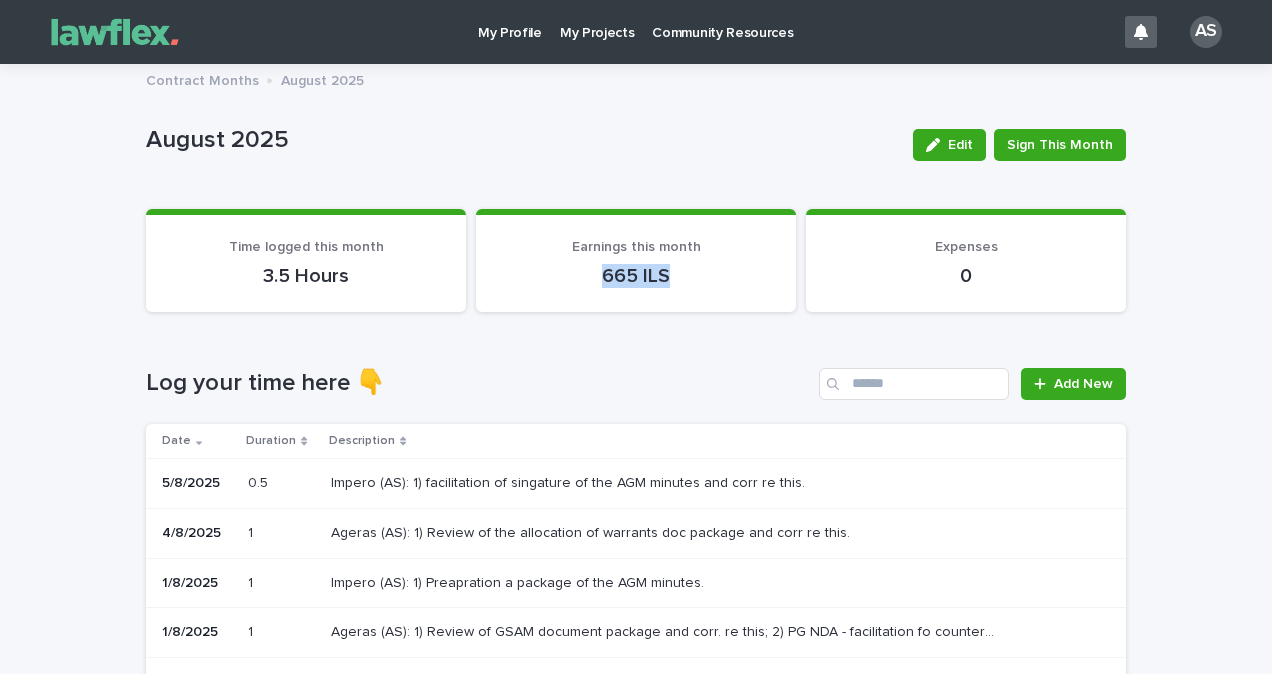 drag, startPoint x: 579, startPoint y: 263, endPoint x: 706, endPoint y: 264, distance: 127.00394 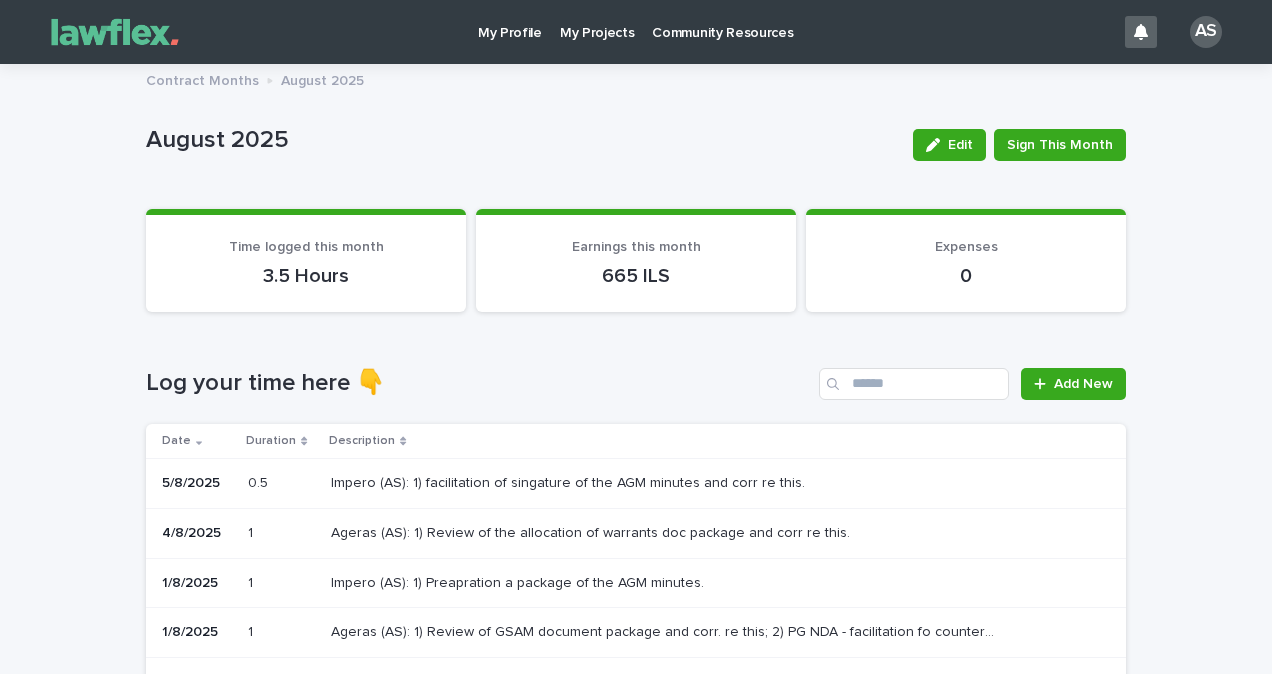 drag, startPoint x: 706, startPoint y: 264, endPoint x: 638, endPoint y: 340, distance: 101.98039 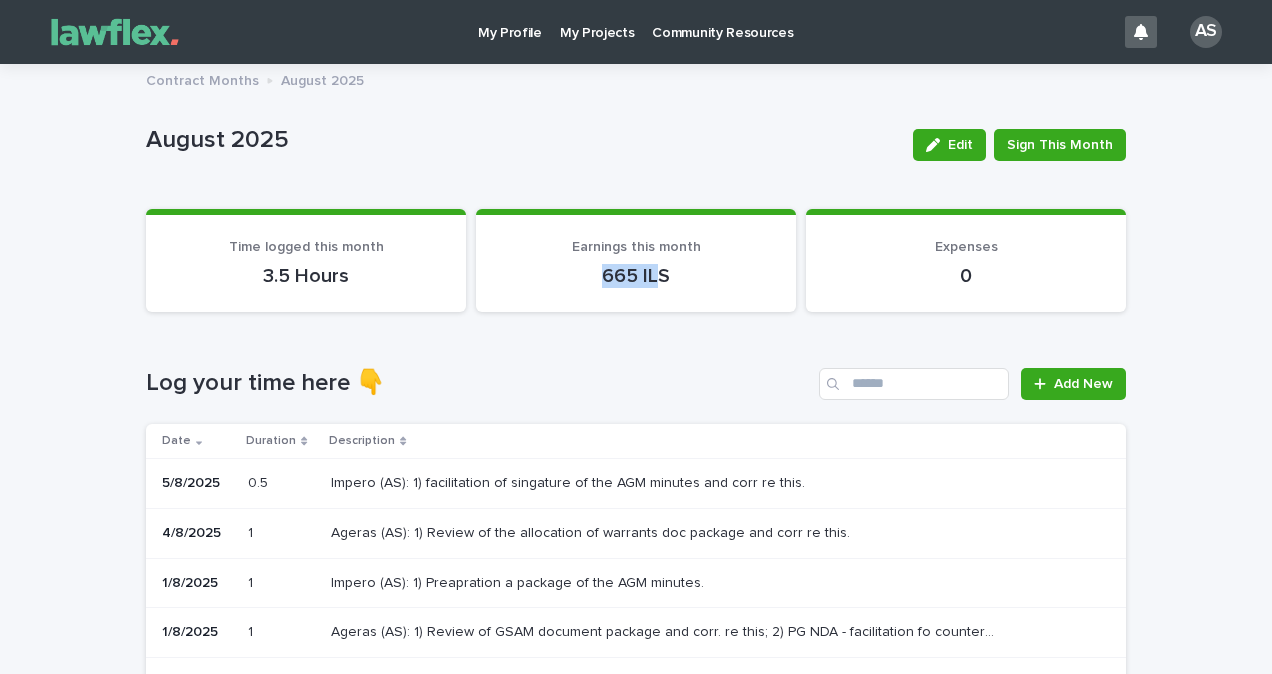drag, startPoint x: 596, startPoint y: 273, endPoint x: 651, endPoint y: 279, distance: 55.326305 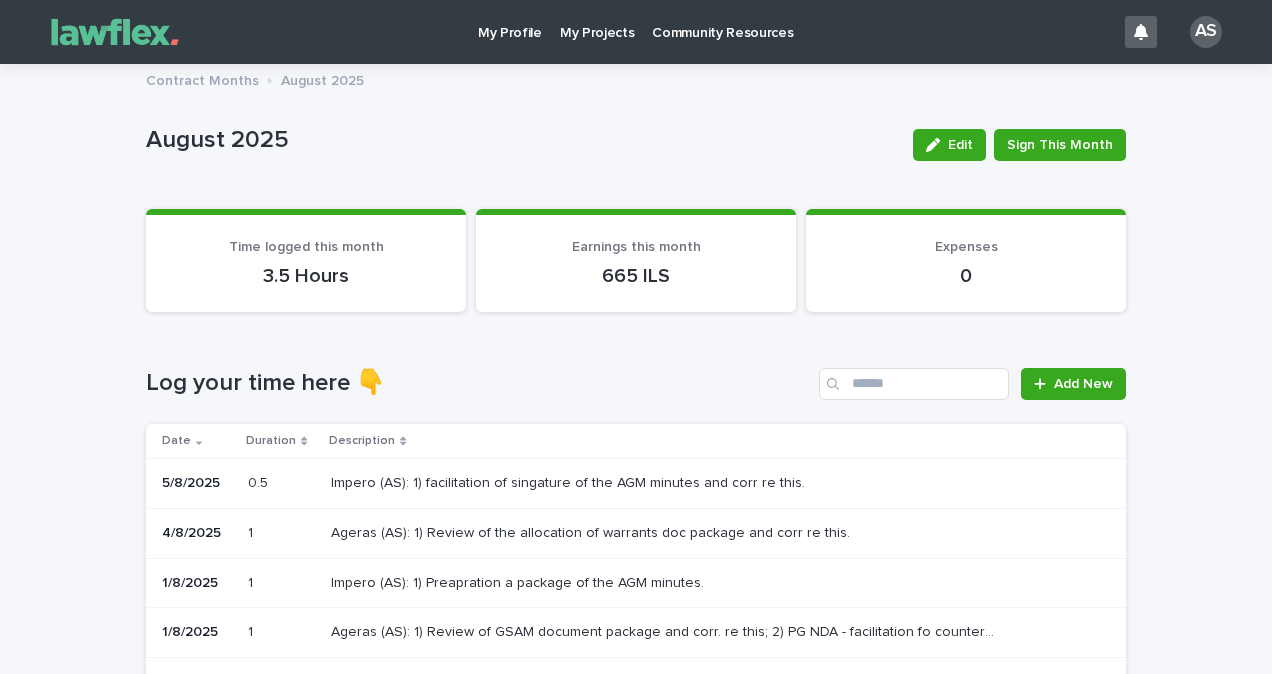 click on "665 ILS" at bounding box center (636, 276) 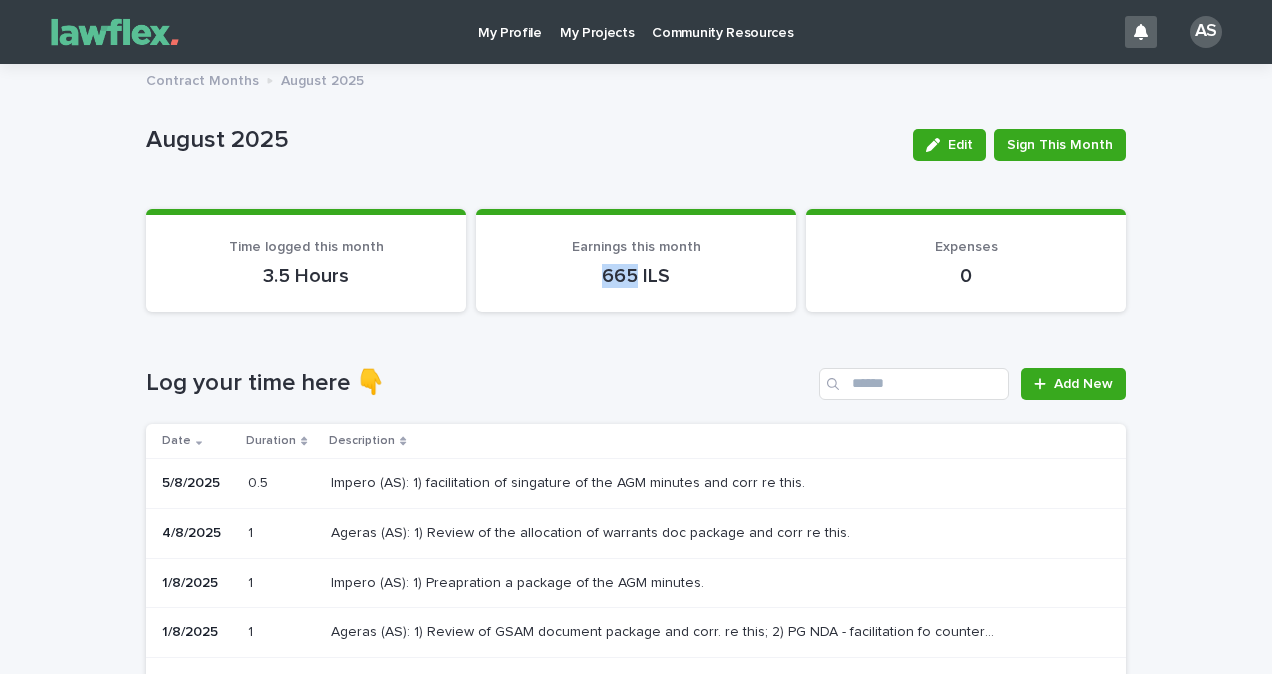 drag, startPoint x: 585, startPoint y: 274, endPoint x: 630, endPoint y: 275, distance: 45.01111 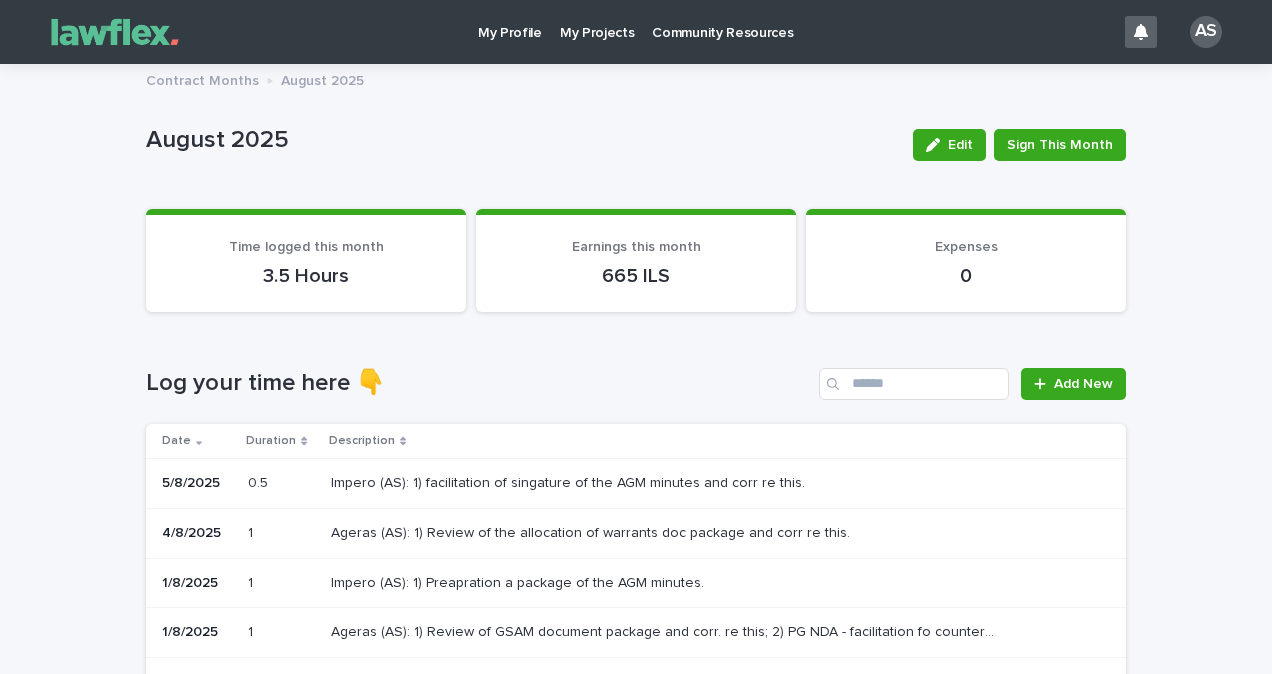 click on "665 ILS" at bounding box center [636, 276] 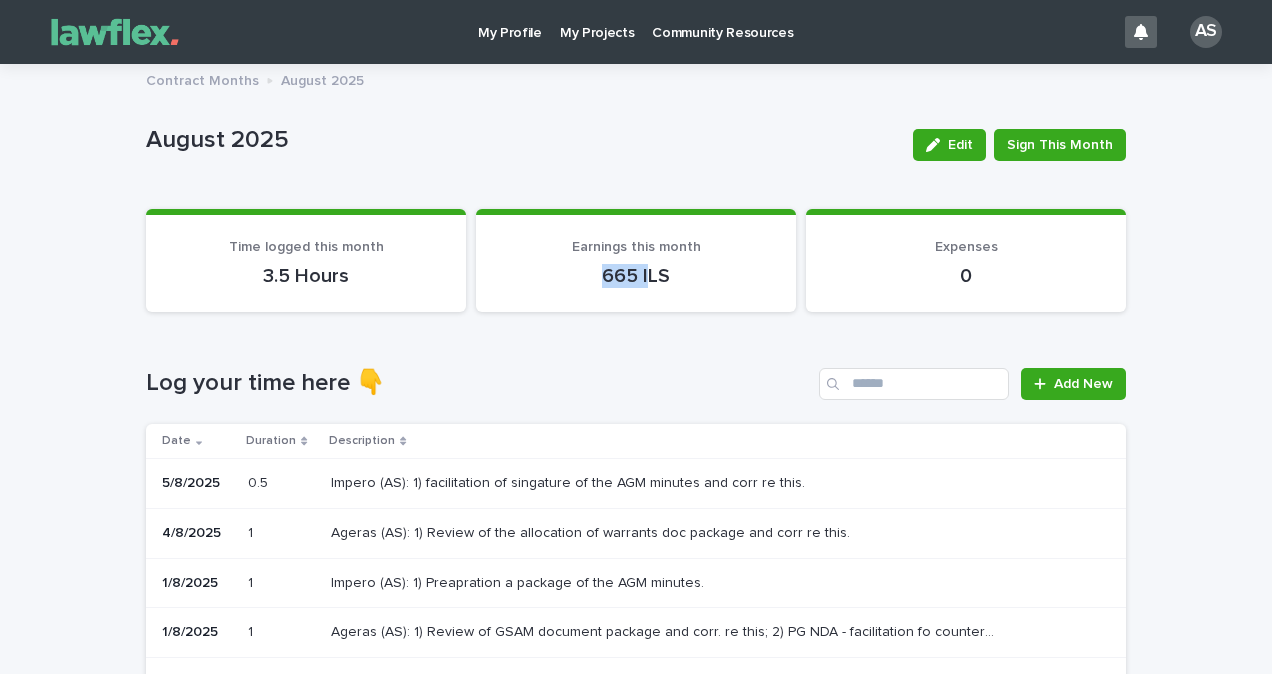drag, startPoint x: 596, startPoint y: 279, endPoint x: 642, endPoint y: 280, distance: 46.010868 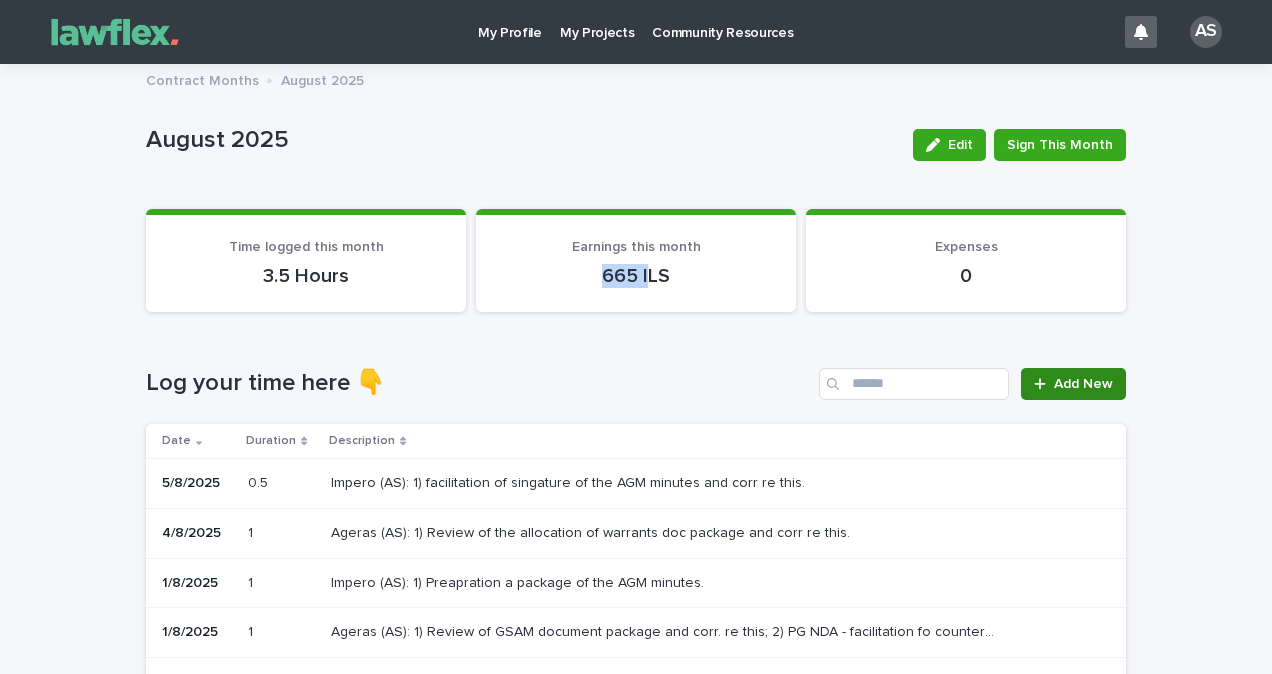 click on "Add New" at bounding box center [1083, 384] 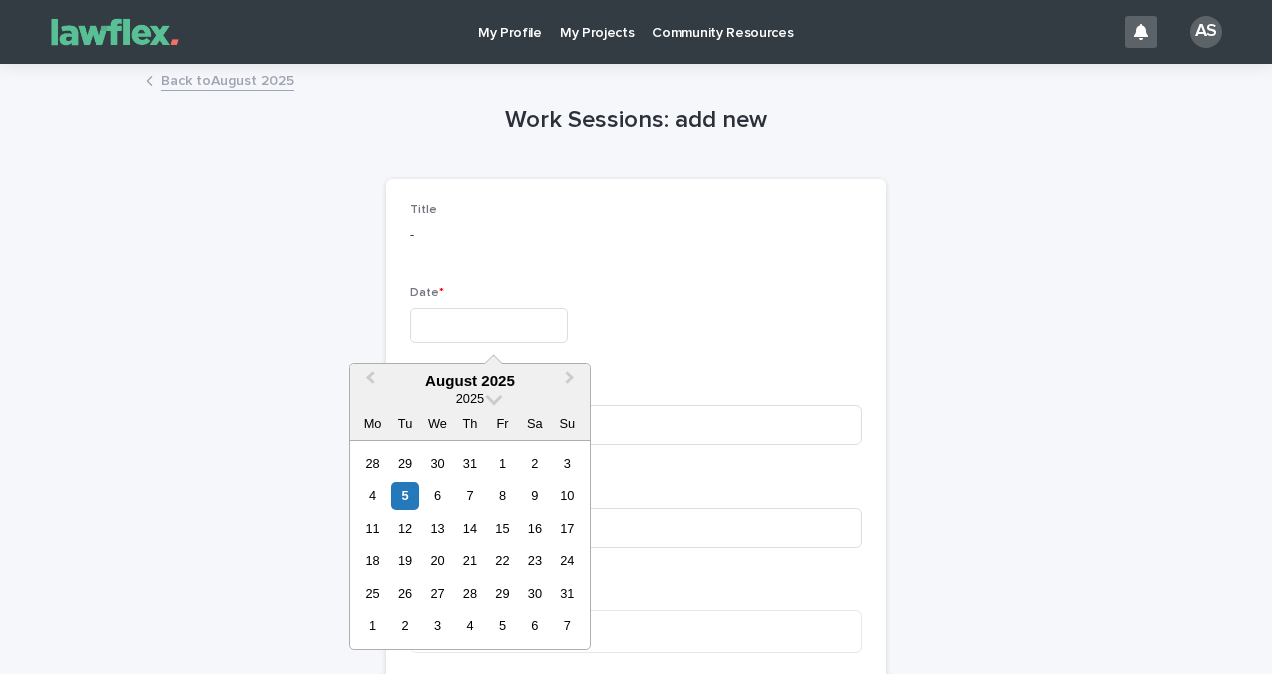 click at bounding box center [489, 325] 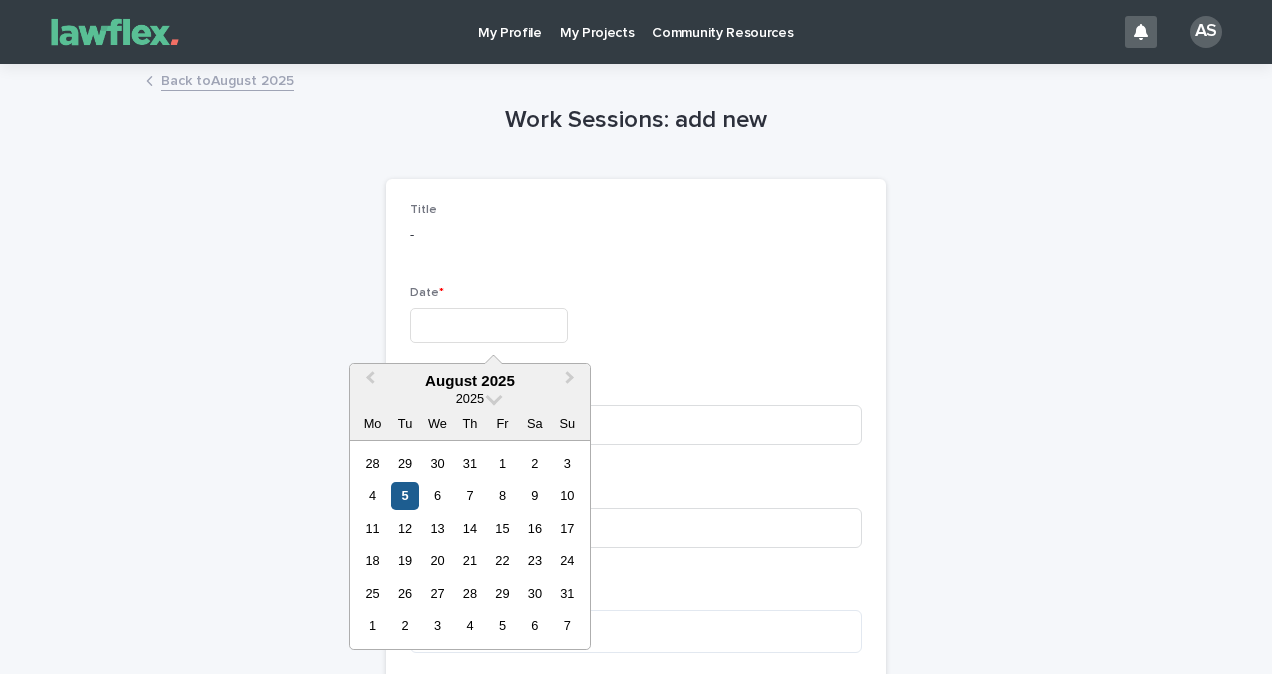 click on "5" at bounding box center [404, 495] 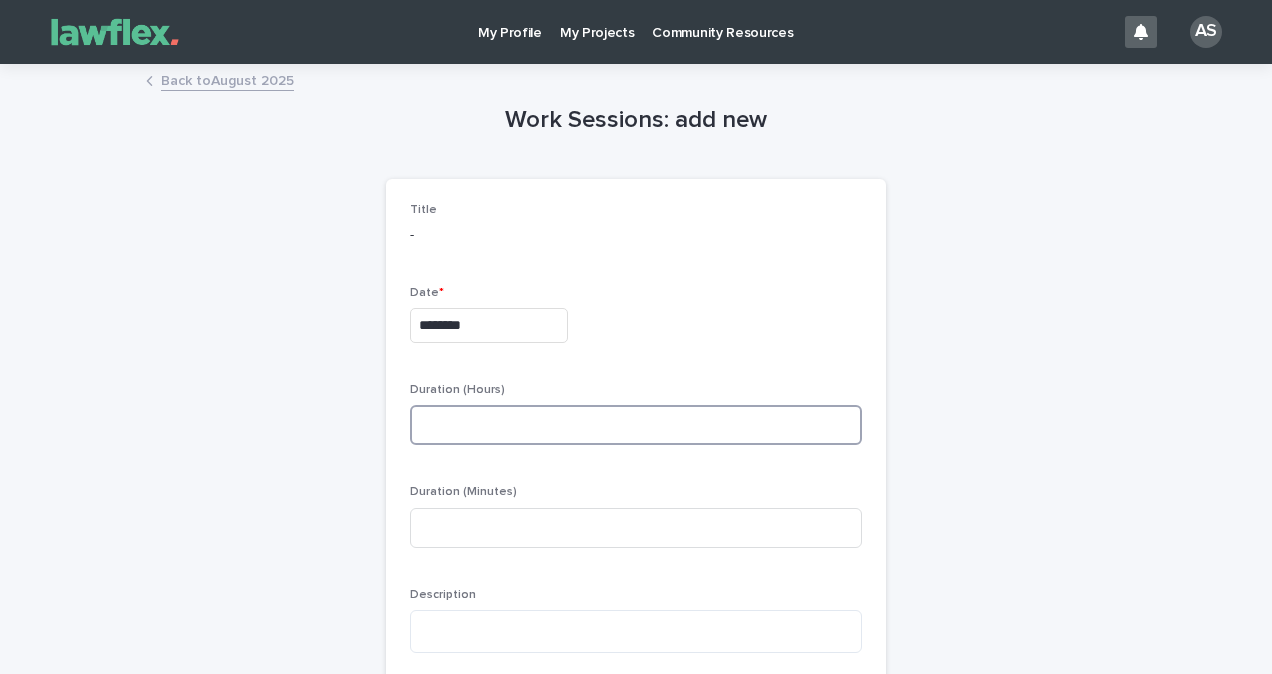 click at bounding box center [636, 425] 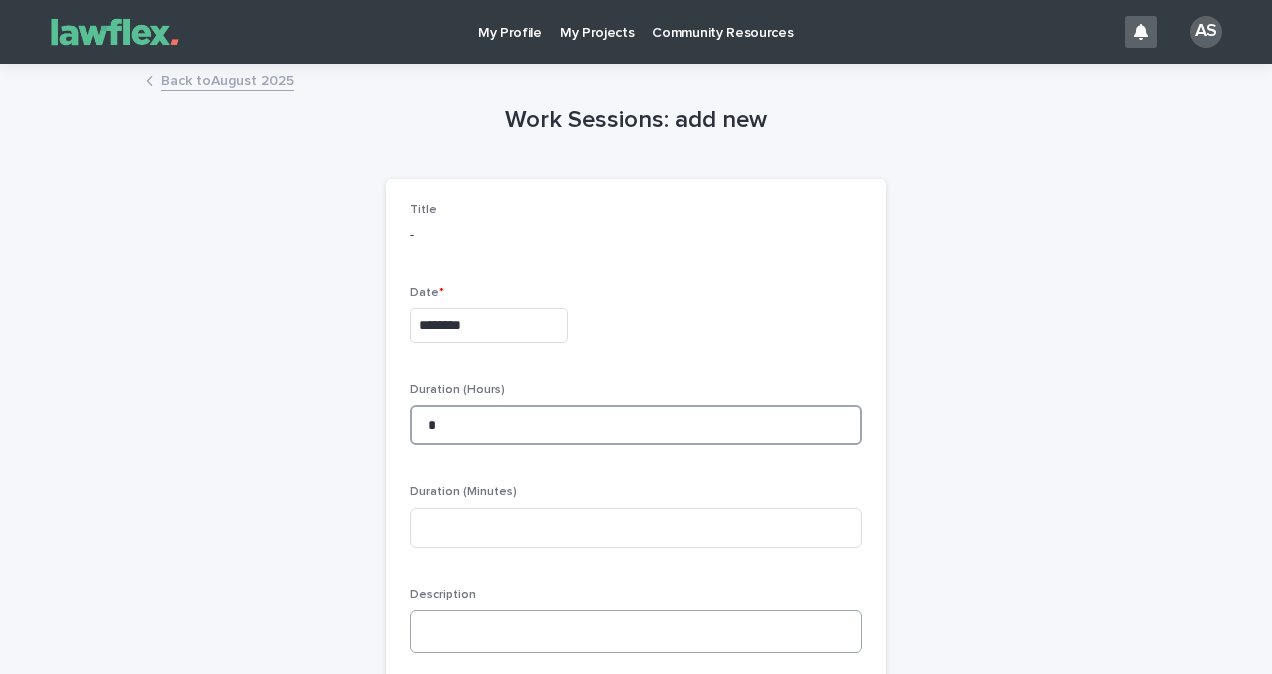 type on "*" 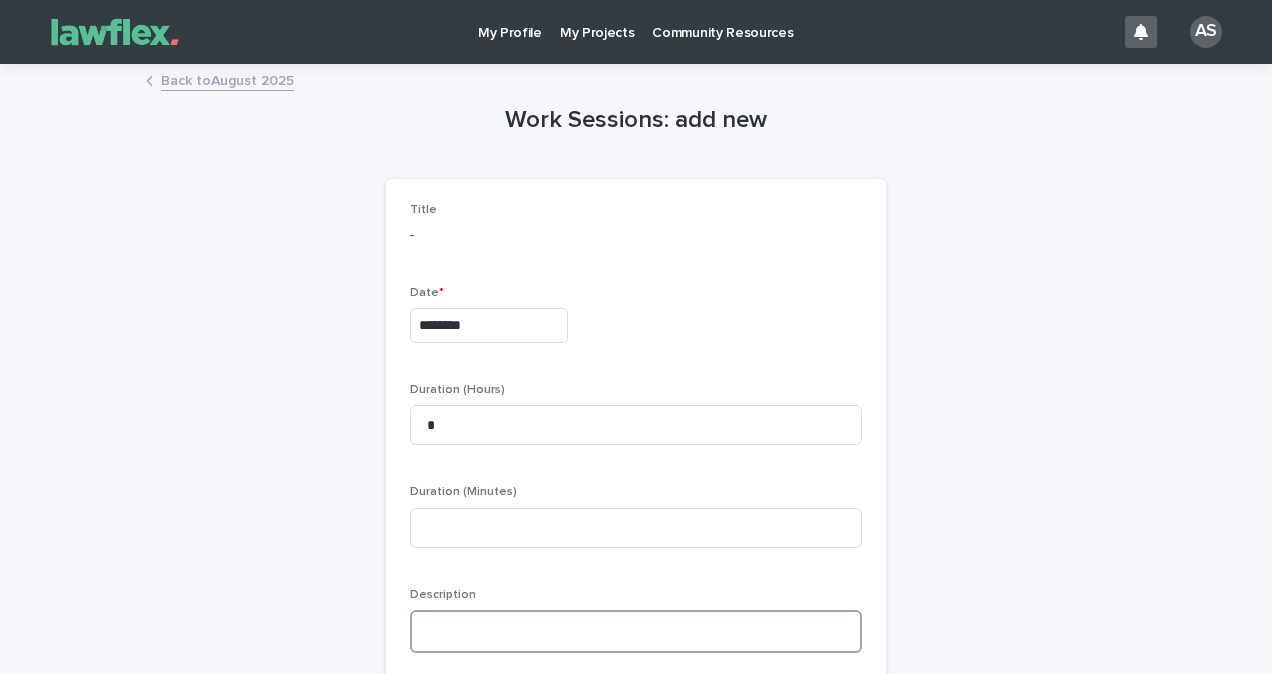 click at bounding box center (636, 631) 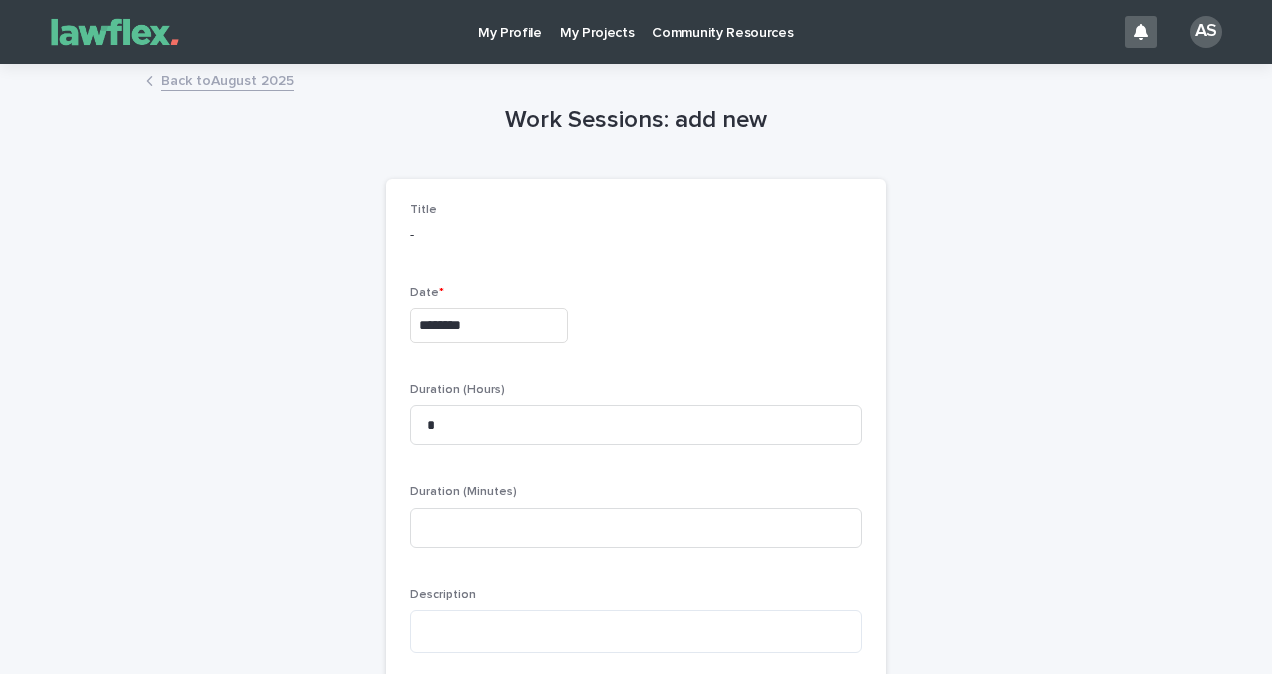click on "Description" at bounding box center (636, 595) 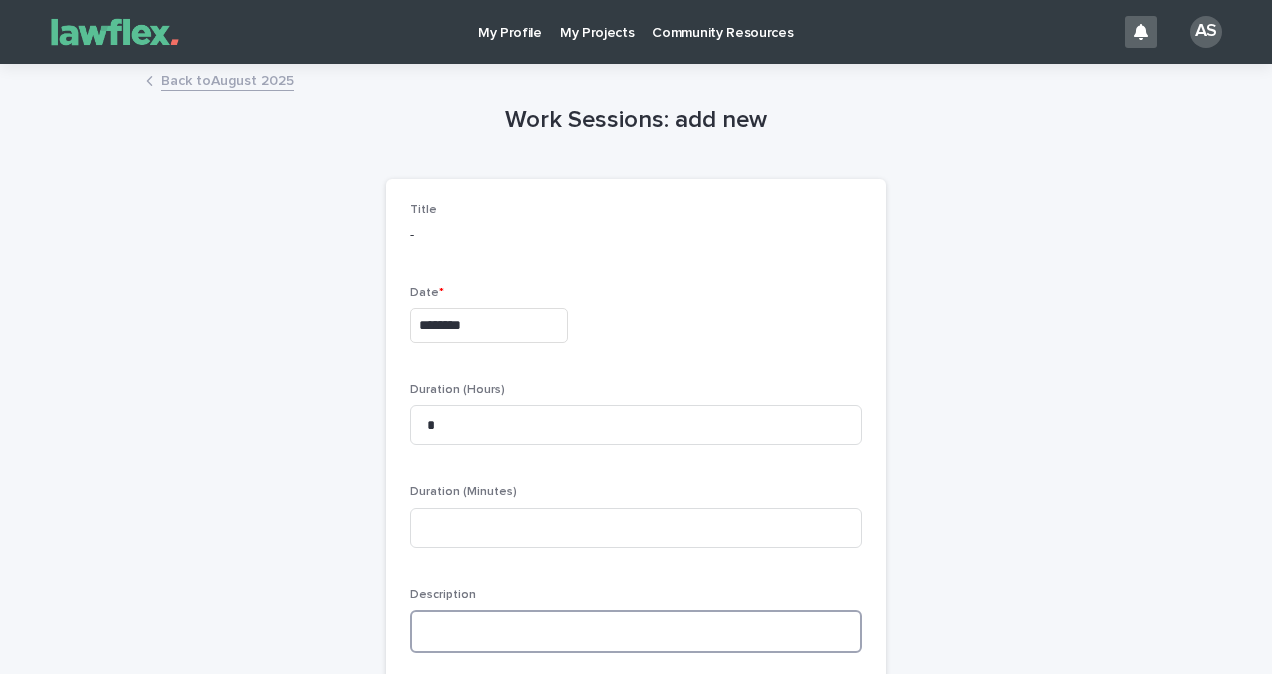 click at bounding box center (636, 631) 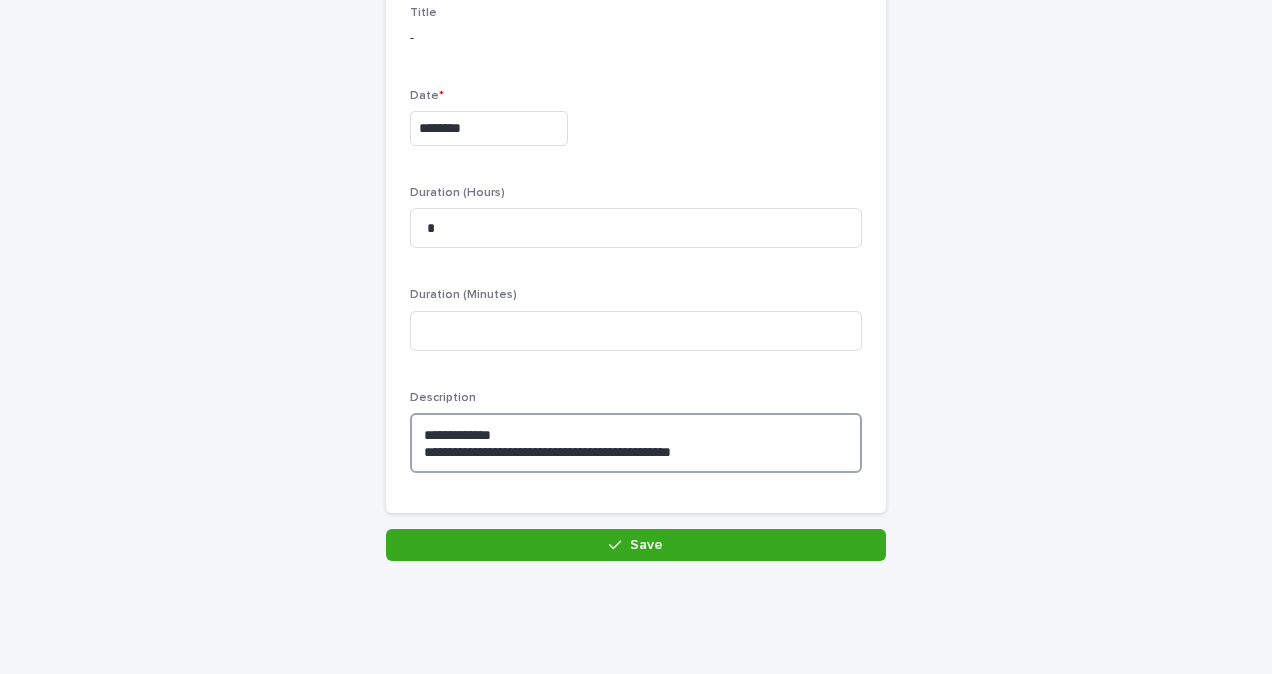 scroll, scrollTop: 200, scrollLeft: 0, axis: vertical 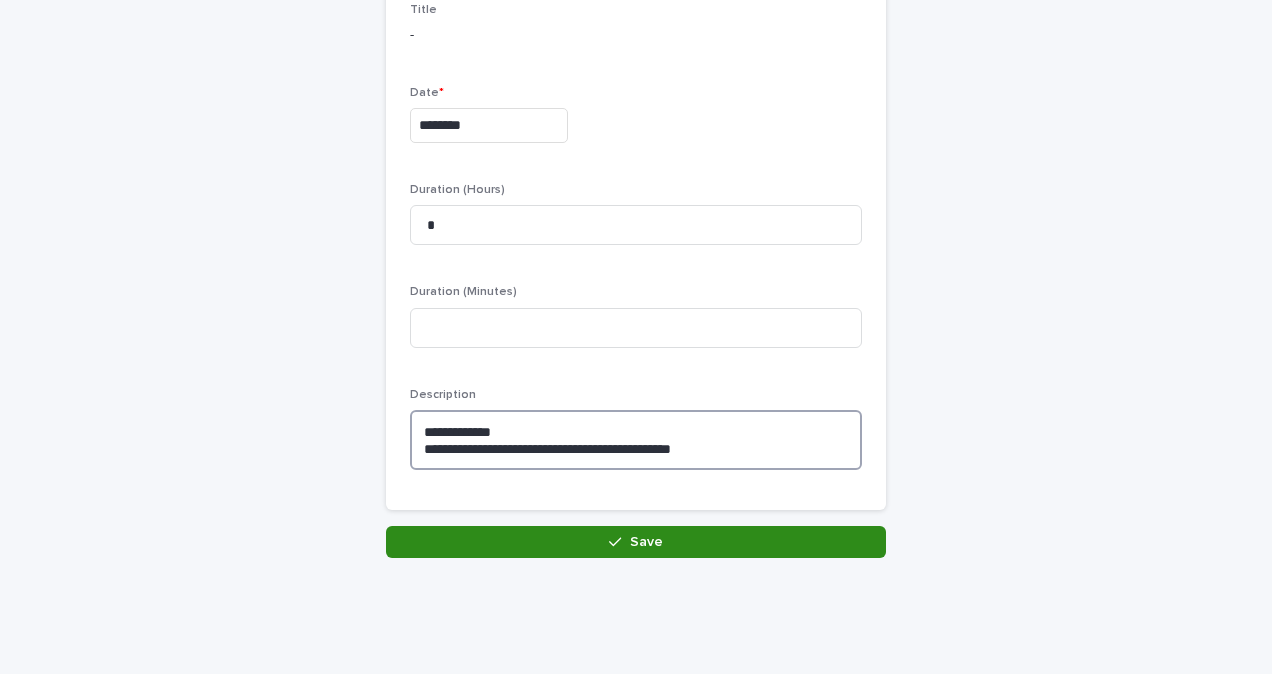 type on "**********" 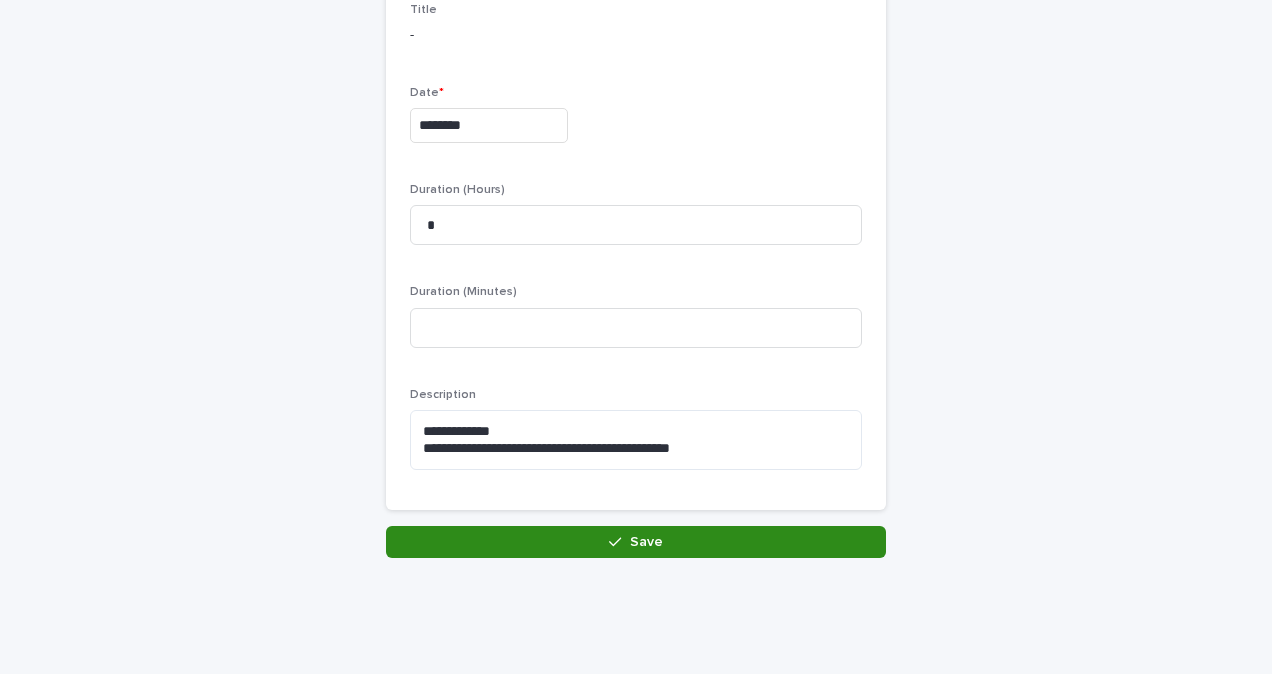 click on "Save" at bounding box center (636, 542) 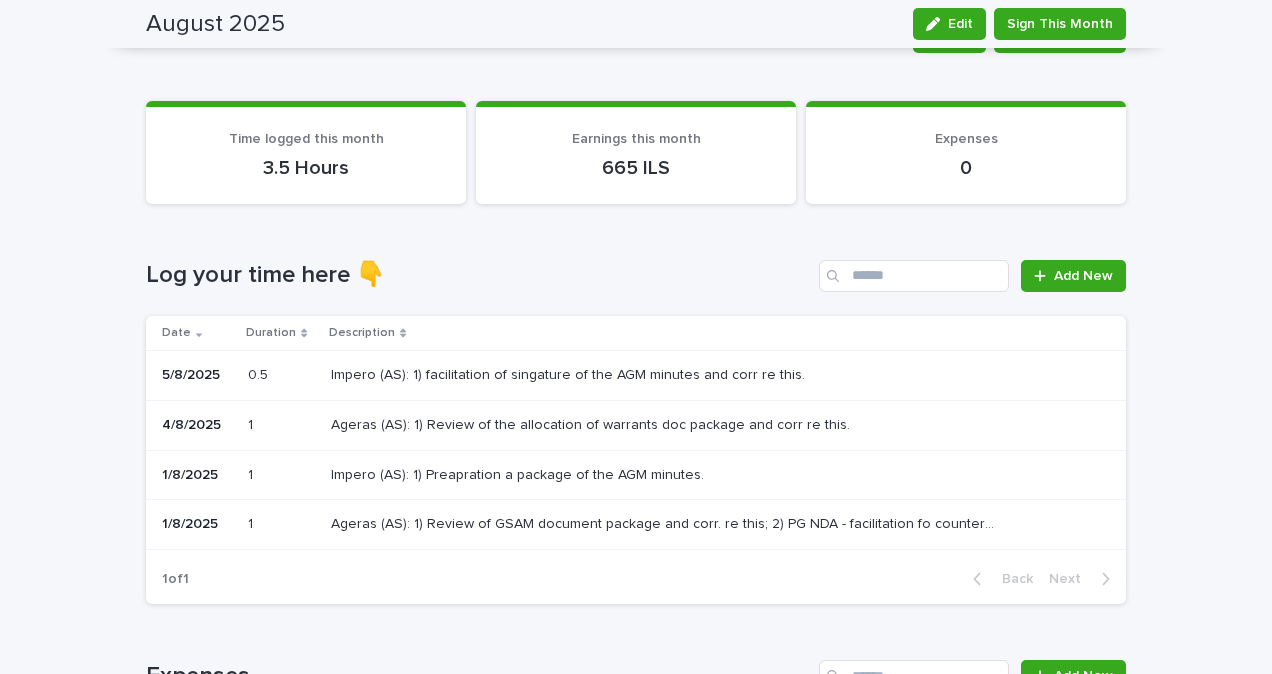 scroll, scrollTop: 0, scrollLeft: 0, axis: both 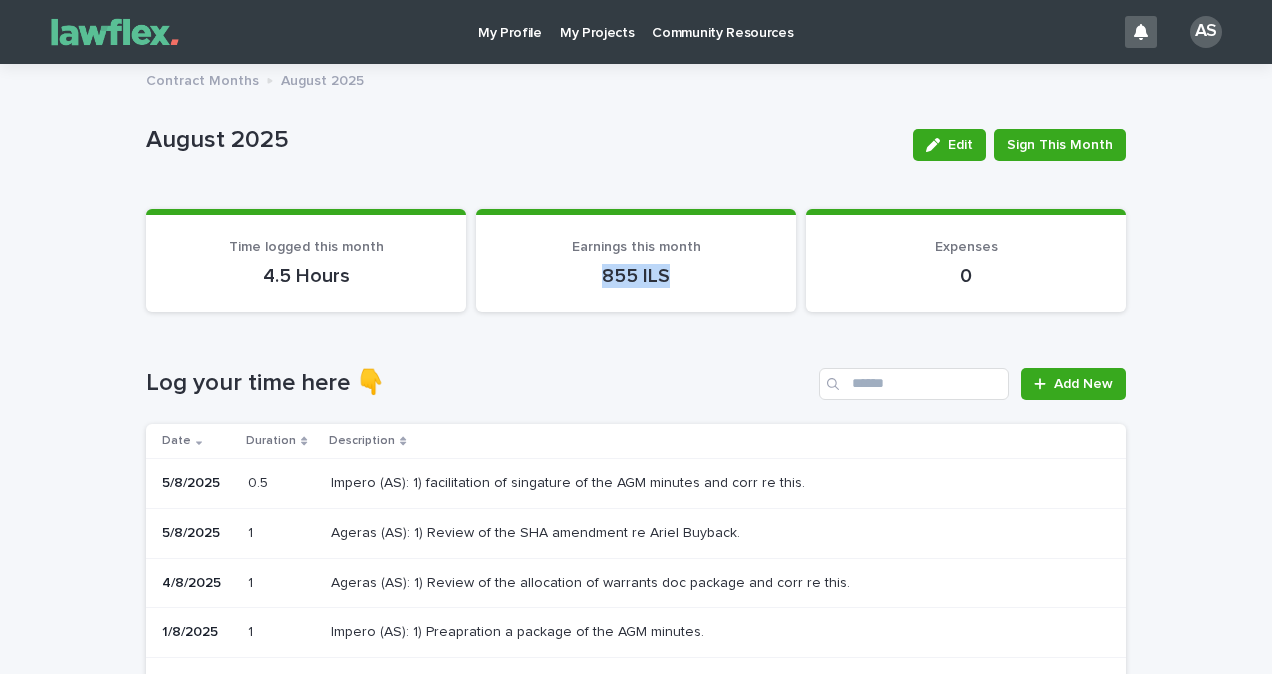 drag, startPoint x: 674, startPoint y: 280, endPoint x: 574, endPoint y: 288, distance: 100.31949 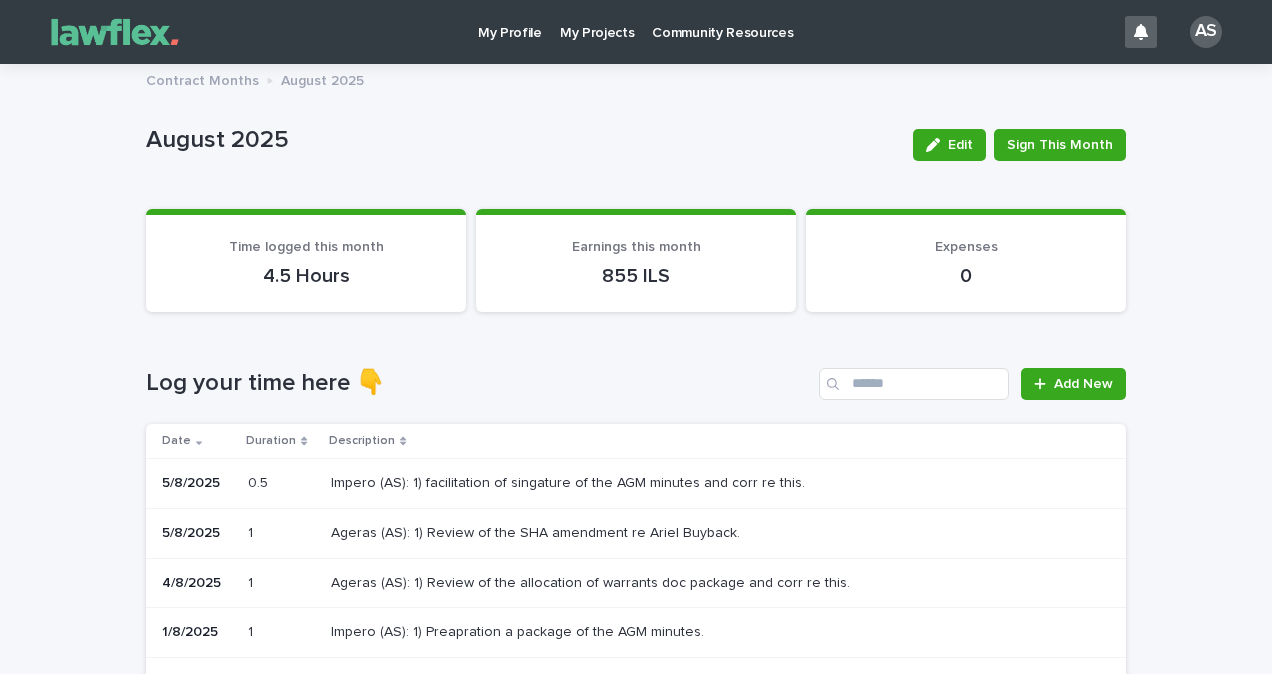 drag, startPoint x: 574, startPoint y: 288, endPoint x: 609, endPoint y: 398, distance: 115.43397 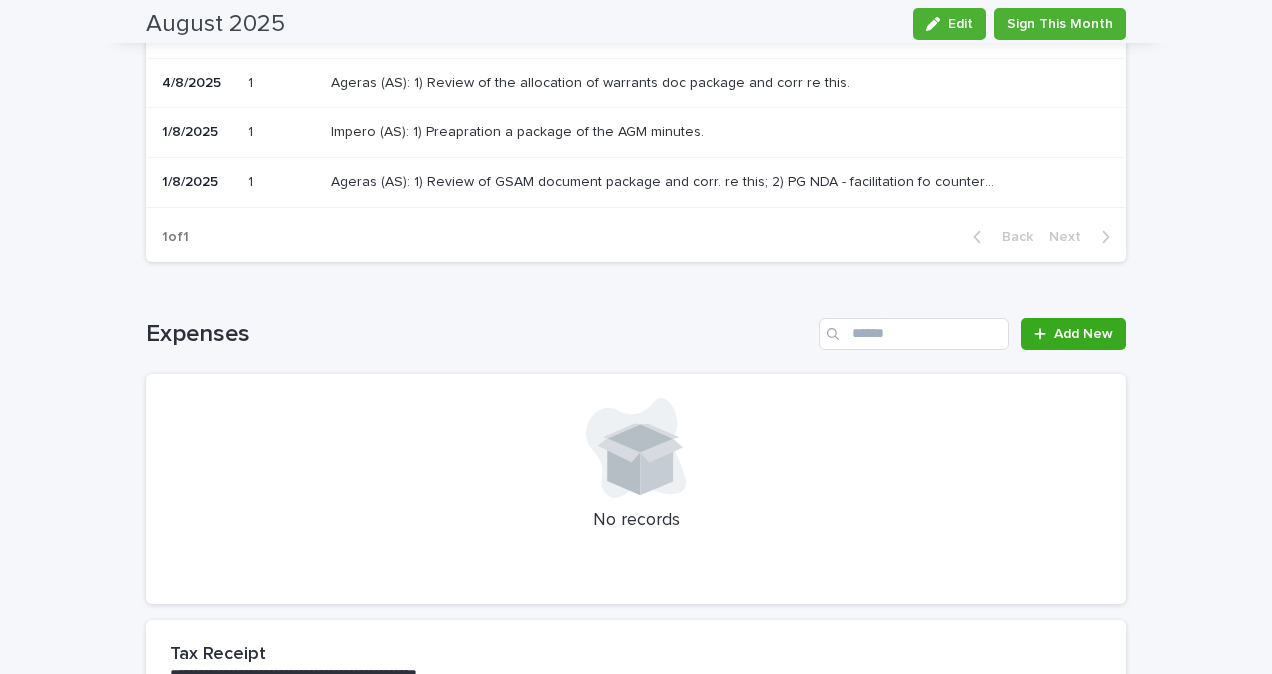 scroll, scrollTop: 0, scrollLeft: 0, axis: both 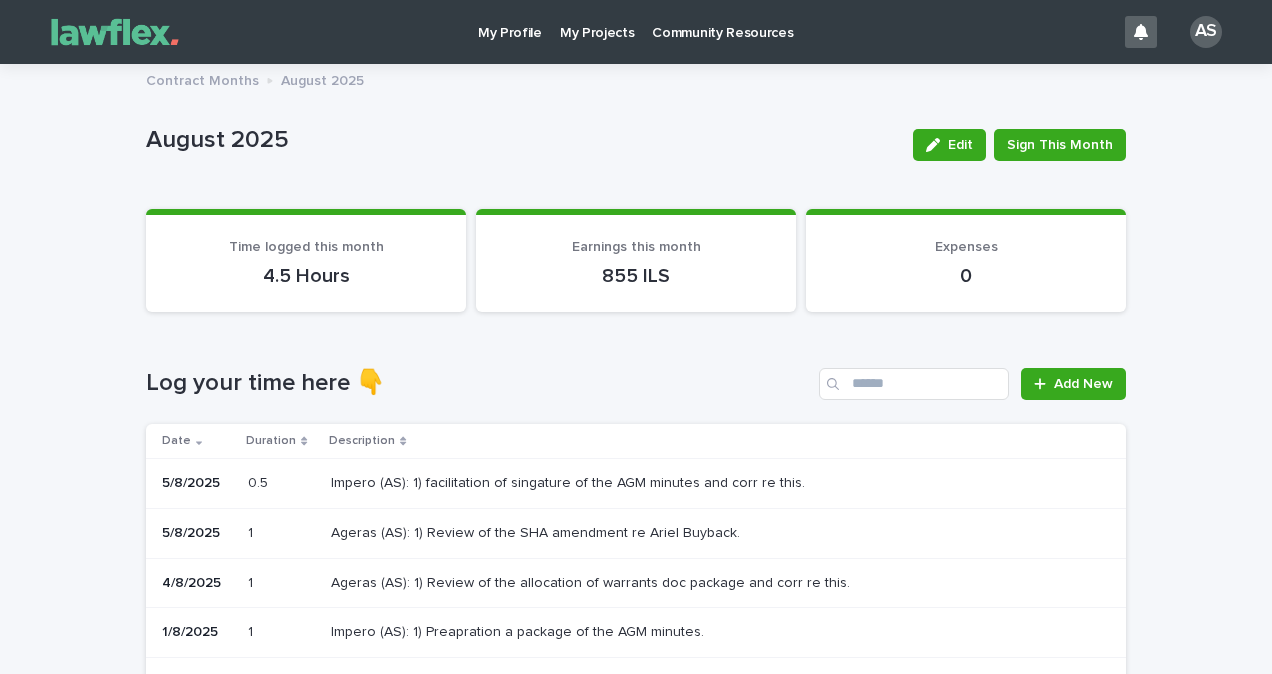 click on "My Projects" at bounding box center (597, 31) 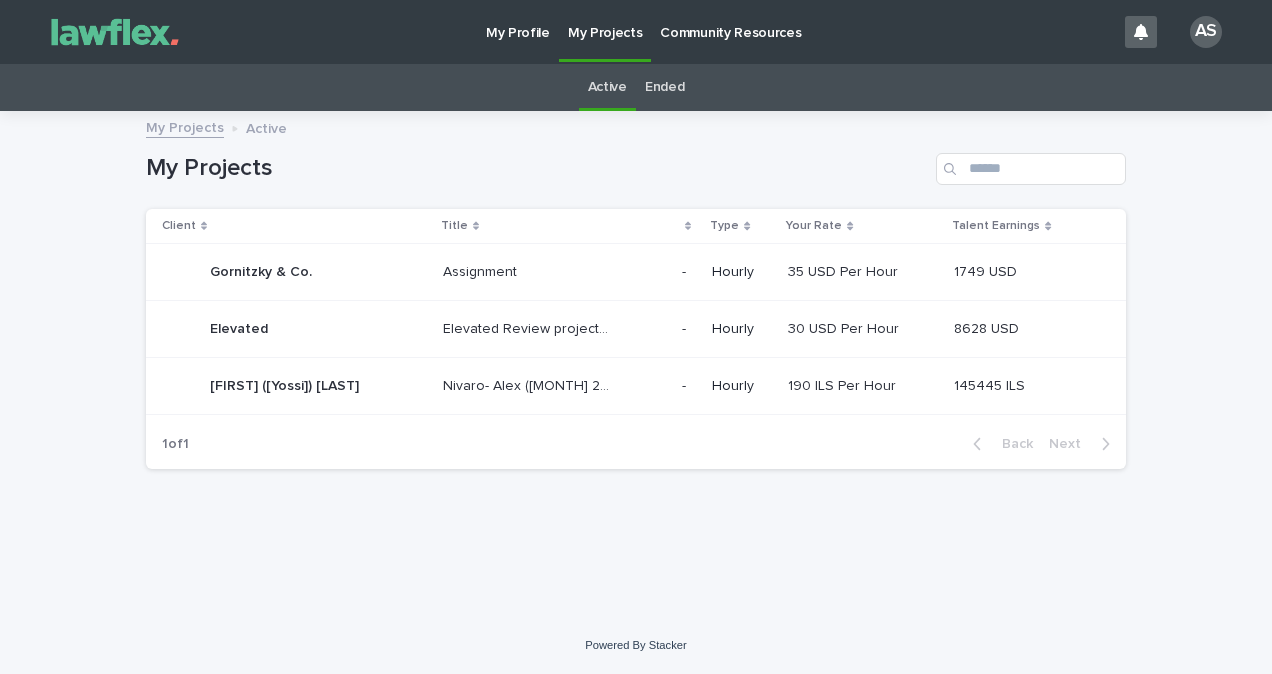 click on "Joseph (Yossi) Nivaro Joseph (Yossi) Nivaro
Nivaro- Alex ([MONTH] 2024) Nivaro- Alex ([MONTH] 2024)
- -
Hourly 35 USD Per Hour 35 USD Per Hour
1749 USD 1749 USD
Elevated Elevated
Elevated Review project- Alex Elevated Review project- Alex
- -
Hourly 30 USD Per Hour 30 USD Per Hour
8628 USD 8628 USD
Joseph (Yossi) Nivaro Joseph (Yossi) Nivaro
Nivaro- Alex ([MONTH] 2024) Nivaro- Alex ([MONTH] 2024)
- -
Hourly 190 ILS Per Hour 190 ILS Per Hour
145445 ILS 145445 ILS
1 of 1 Back Next" at bounding box center [636, 340] 